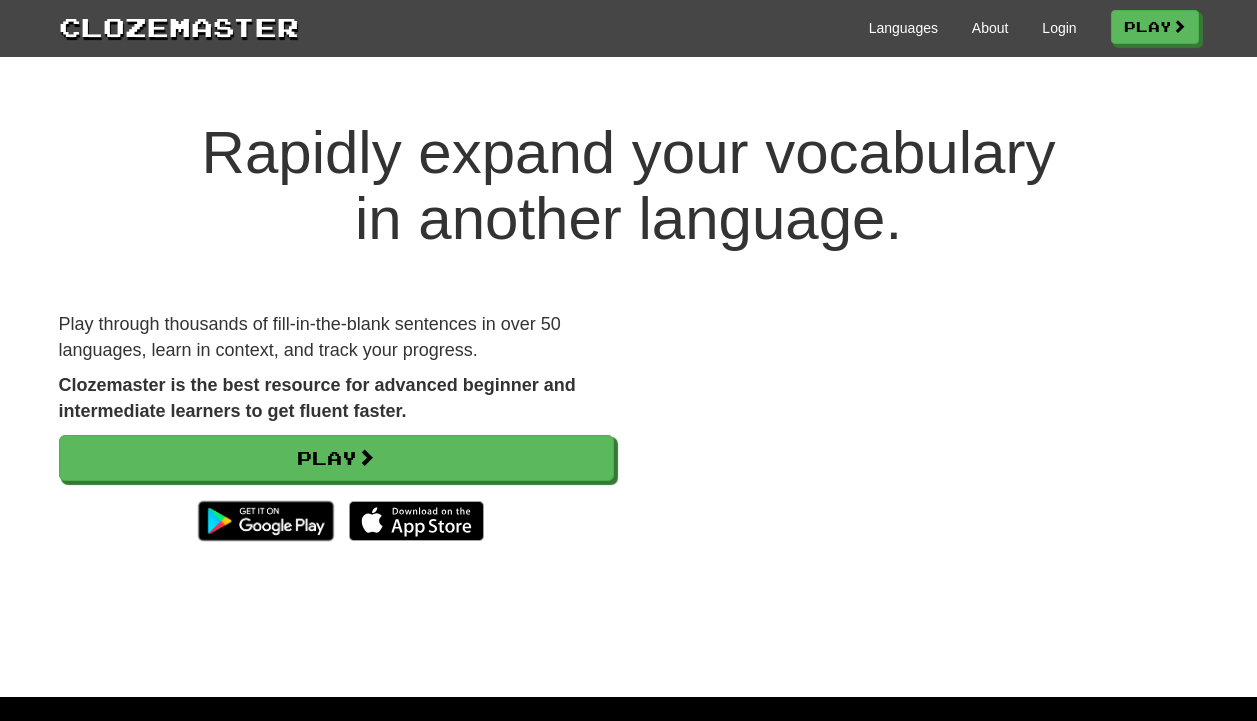 scroll, scrollTop: 0, scrollLeft: 0, axis: both 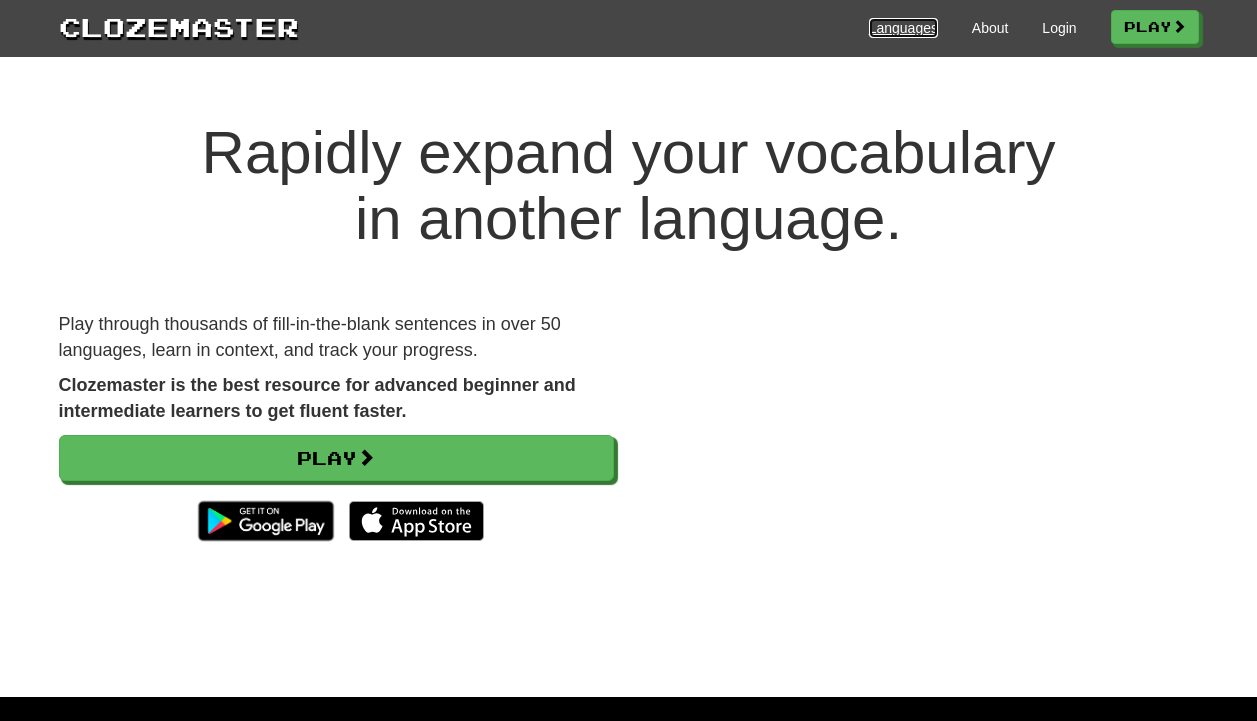 click on "Languages" at bounding box center (903, 28) 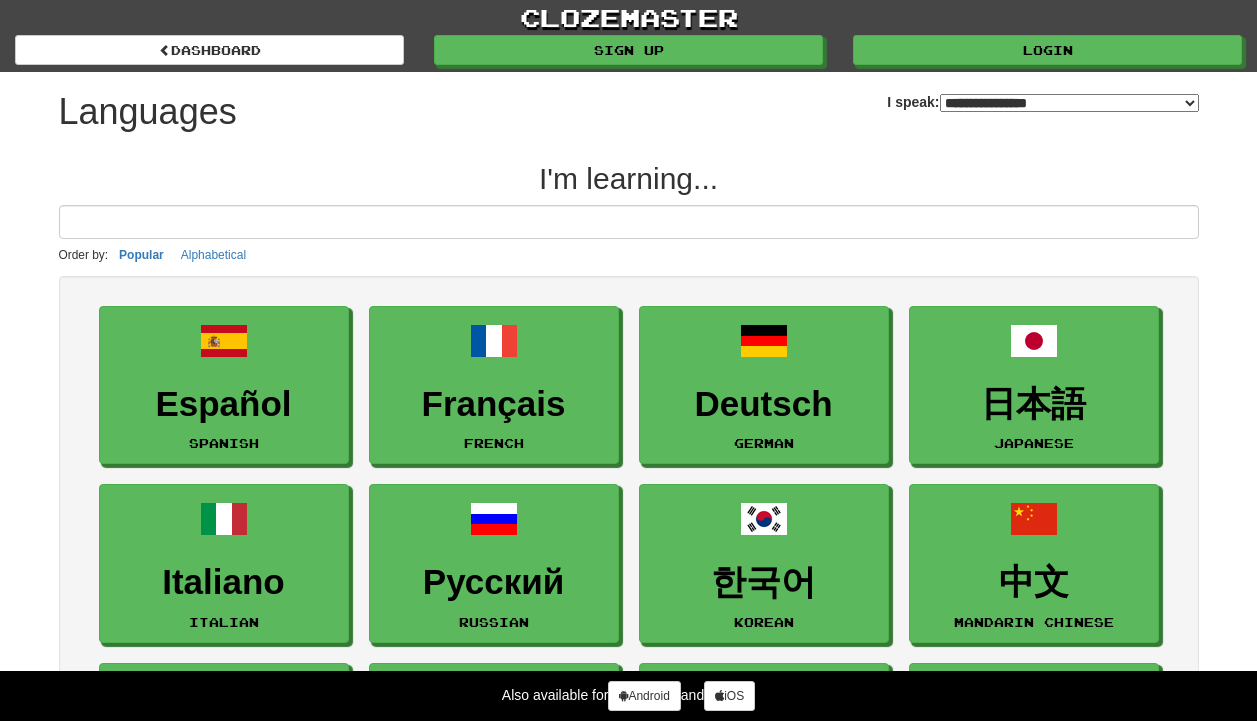 select on "*******" 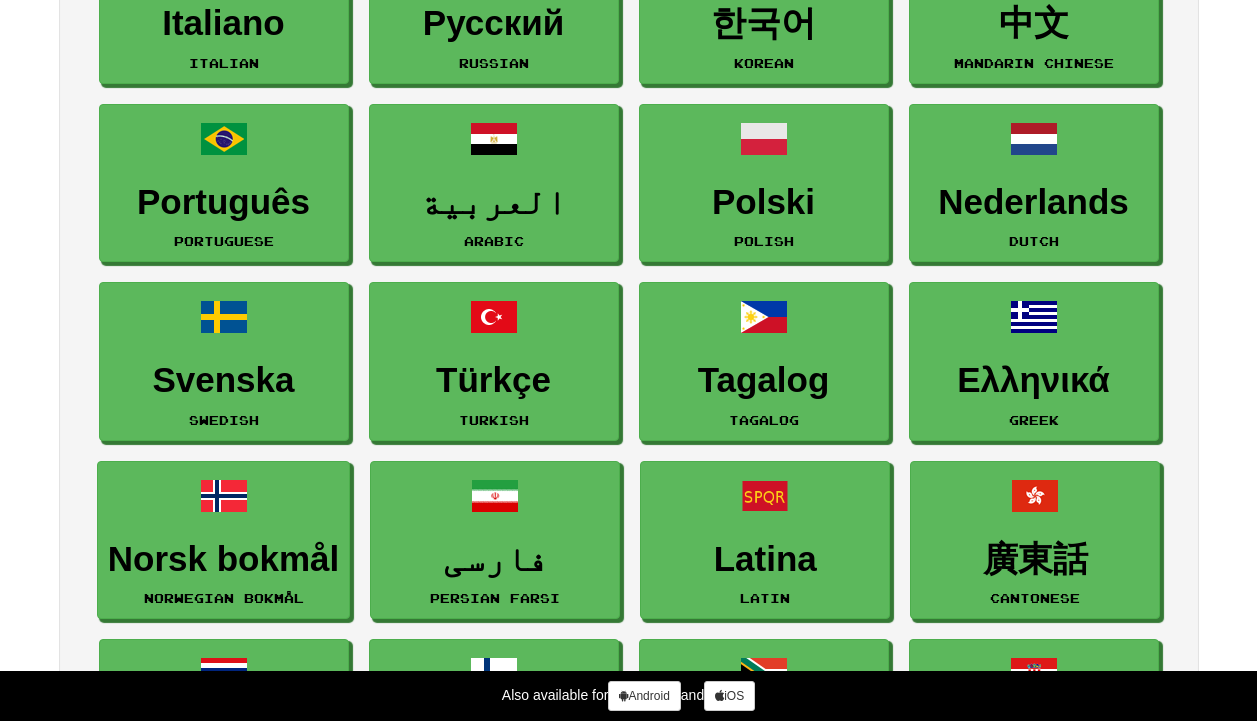 scroll, scrollTop: 566, scrollLeft: 0, axis: vertical 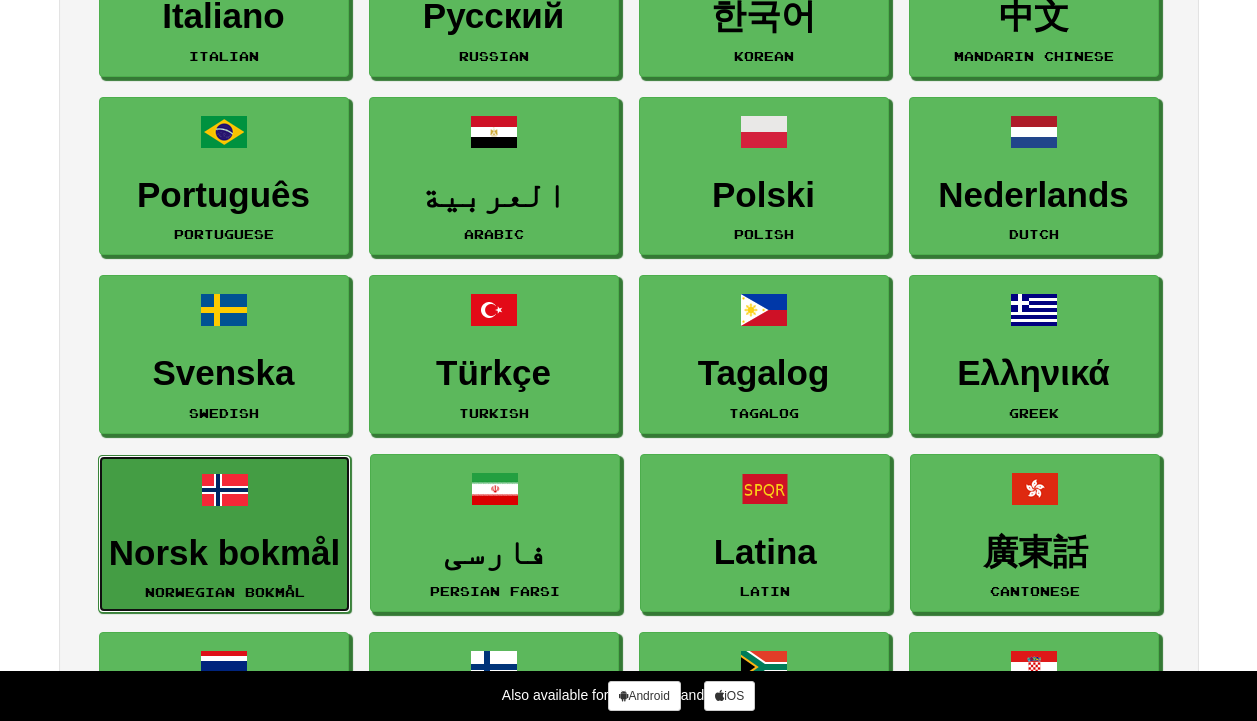 click on "Norsk bokmål" at bounding box center (224, 553) 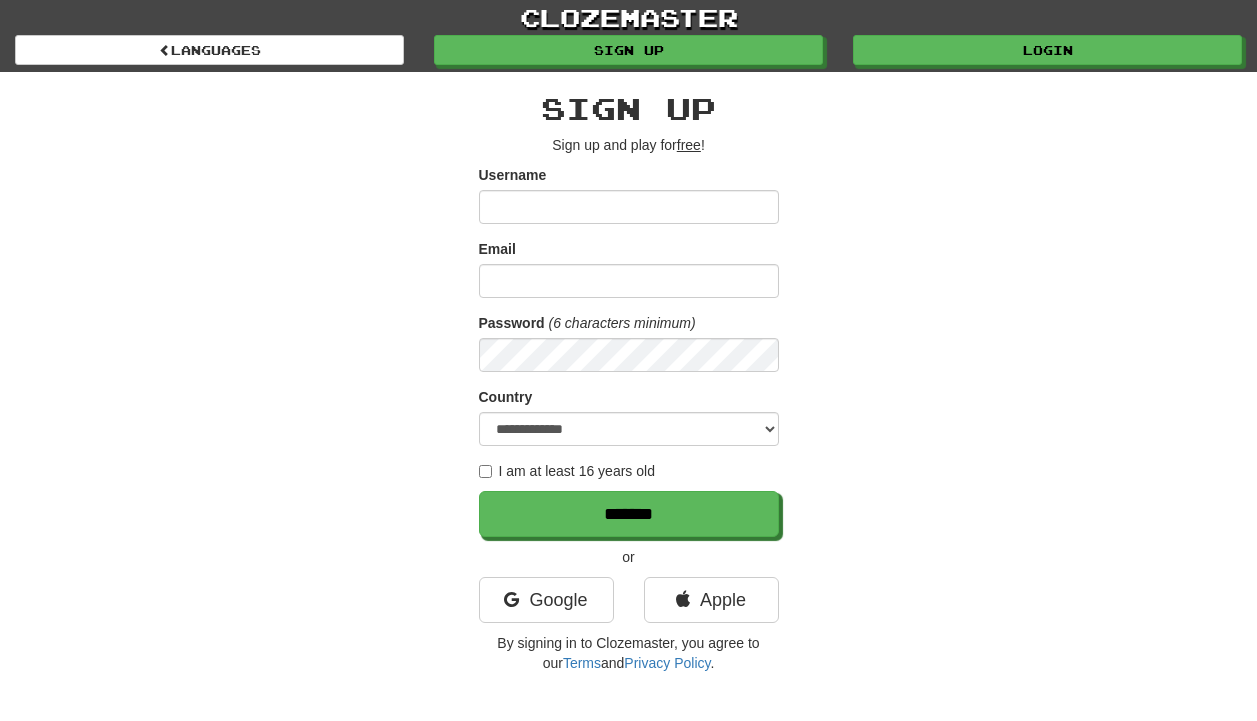 scroll, scrollTop: 0, scrollLeft: 0, axis: both 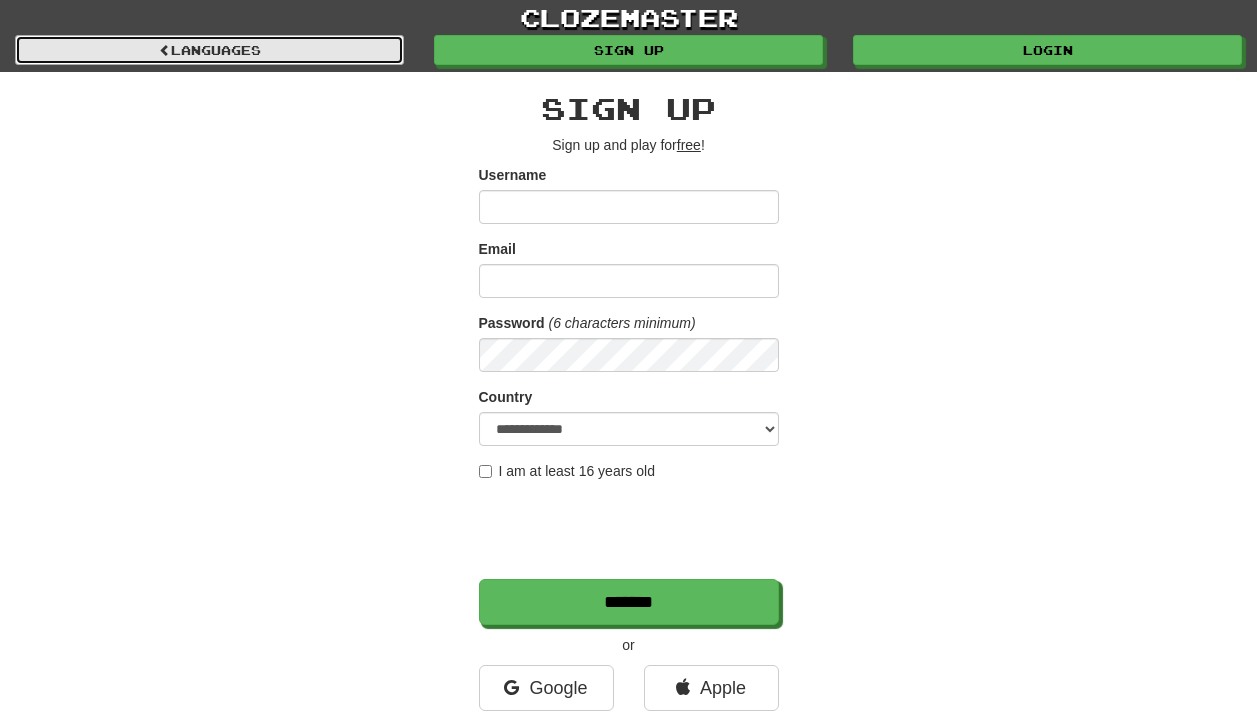 click on "Languages" at bounding box center (209, 50) 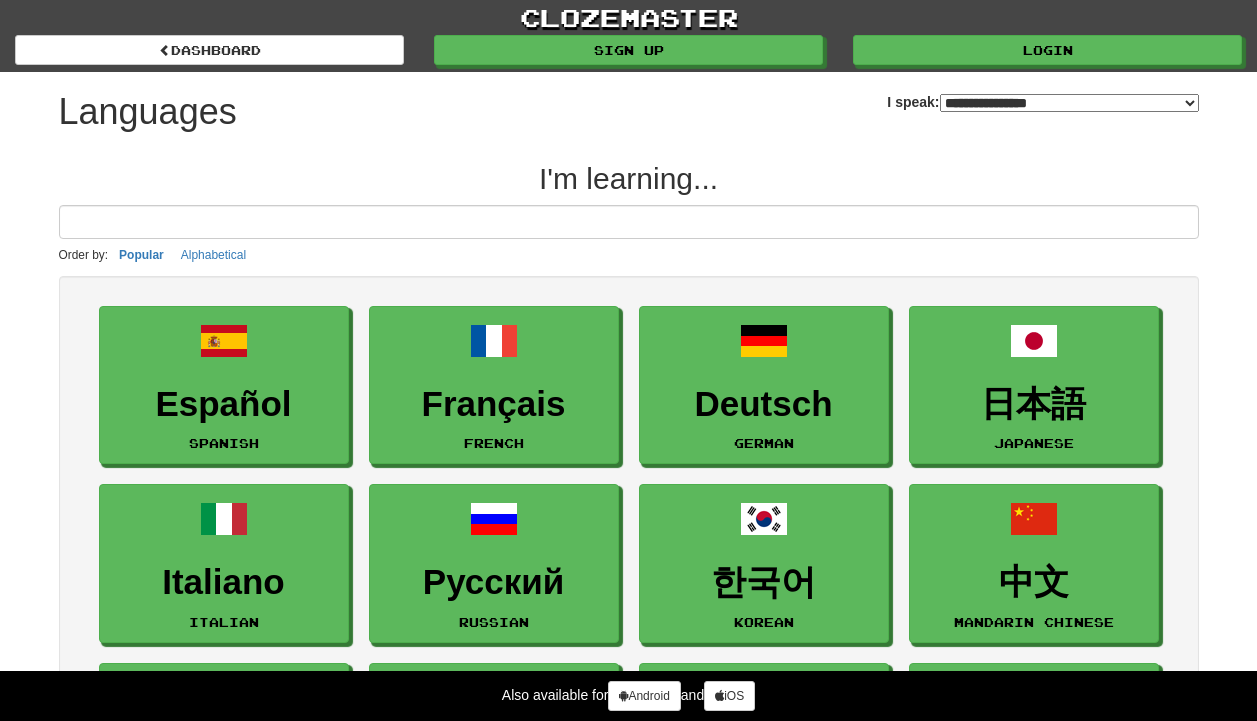 select on "*******" 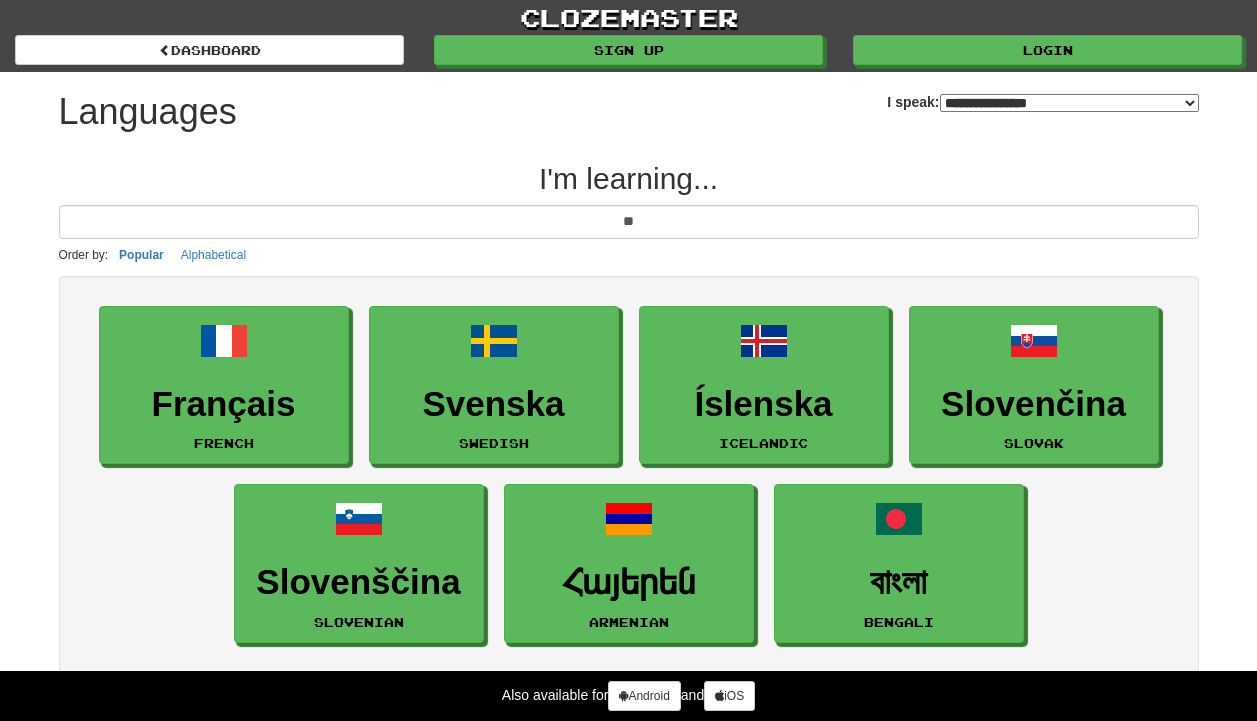 type on "*" 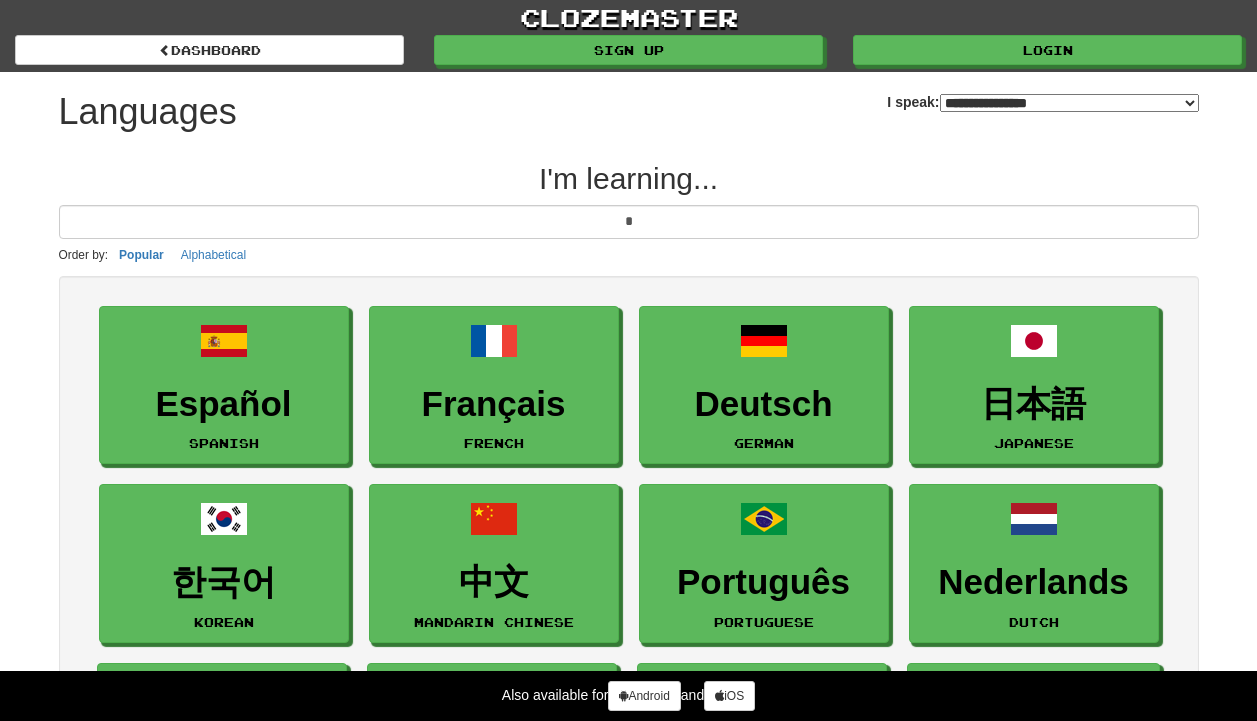 type 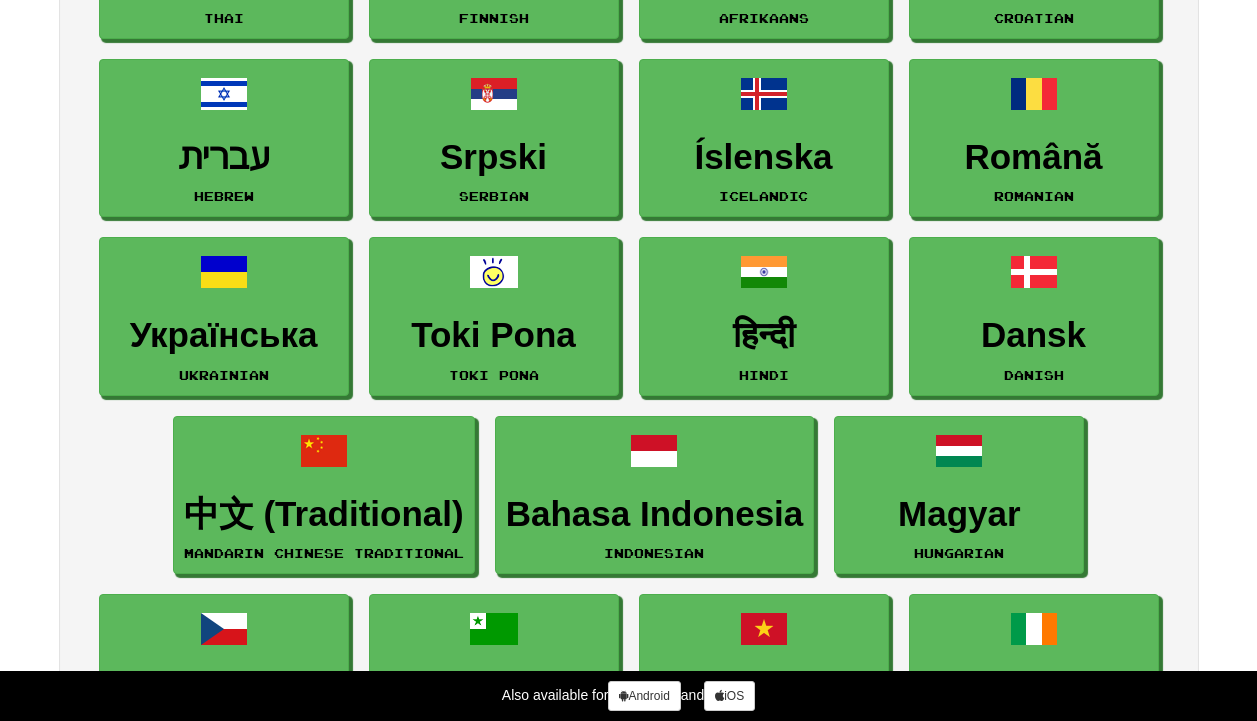 scroll, scrollTop: 0, scrollLeft: 0, axis: both 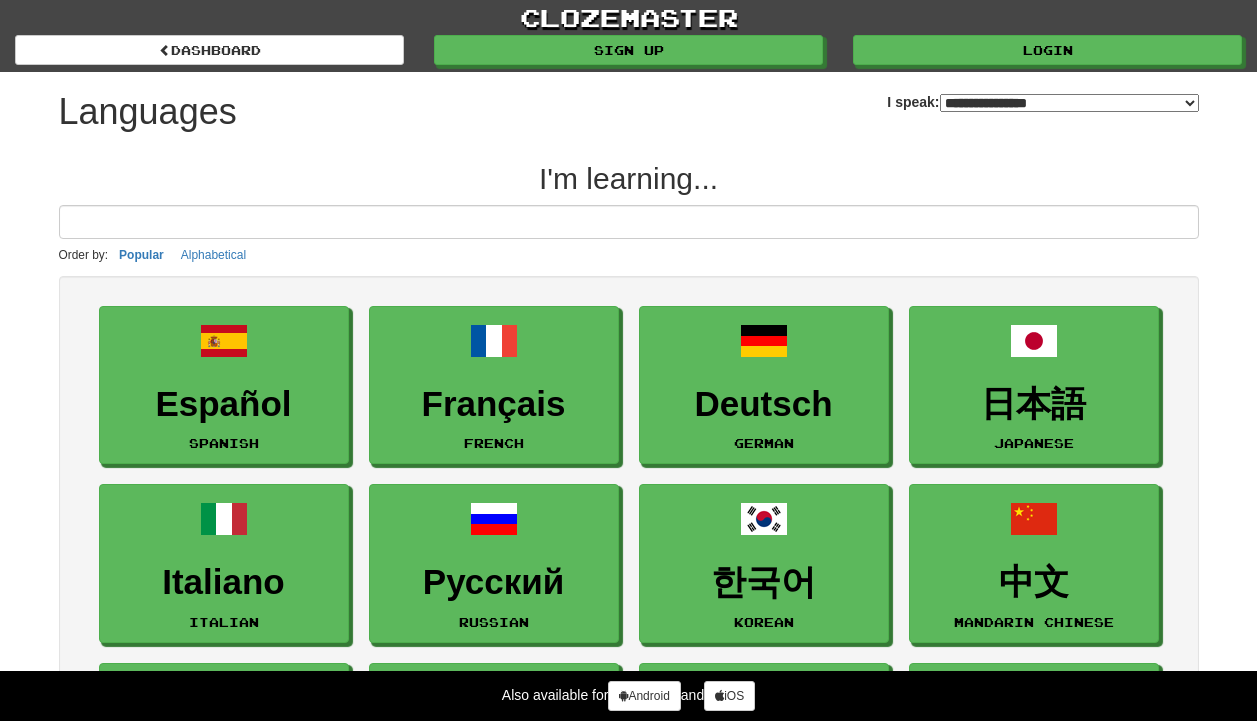 click on "**********" at bounding box center (1069, 103) 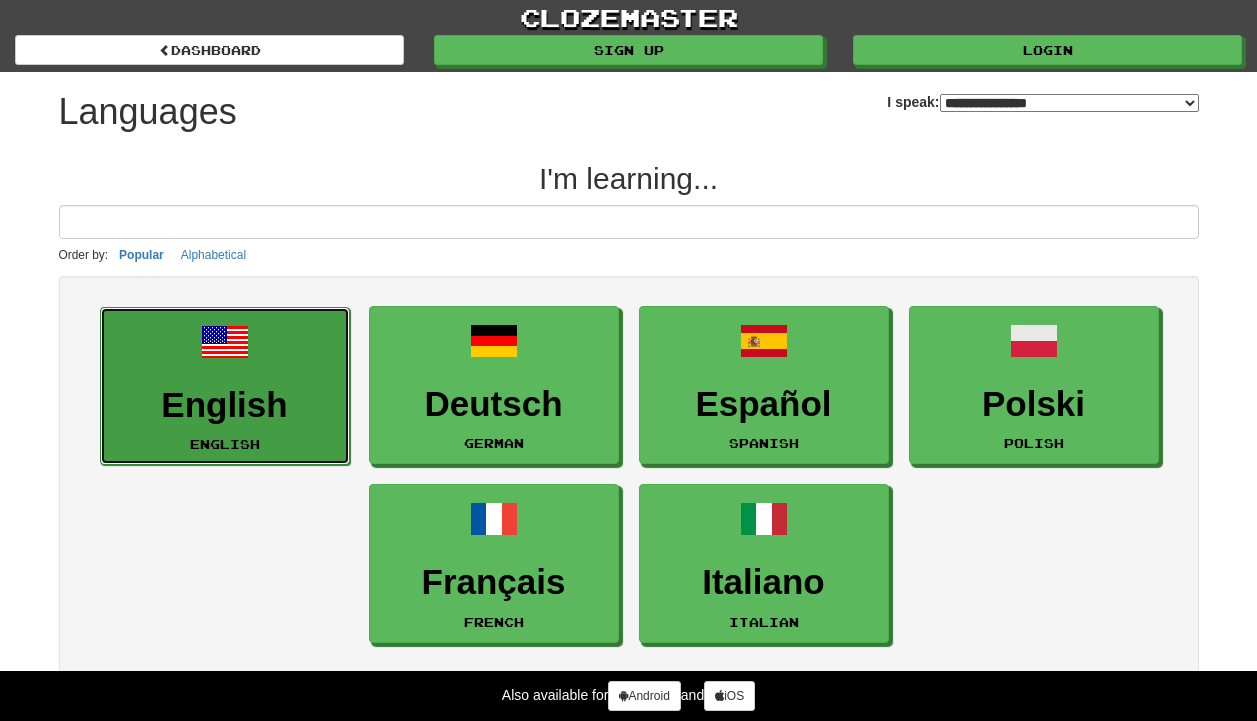 click at bounding box center [225, 342] 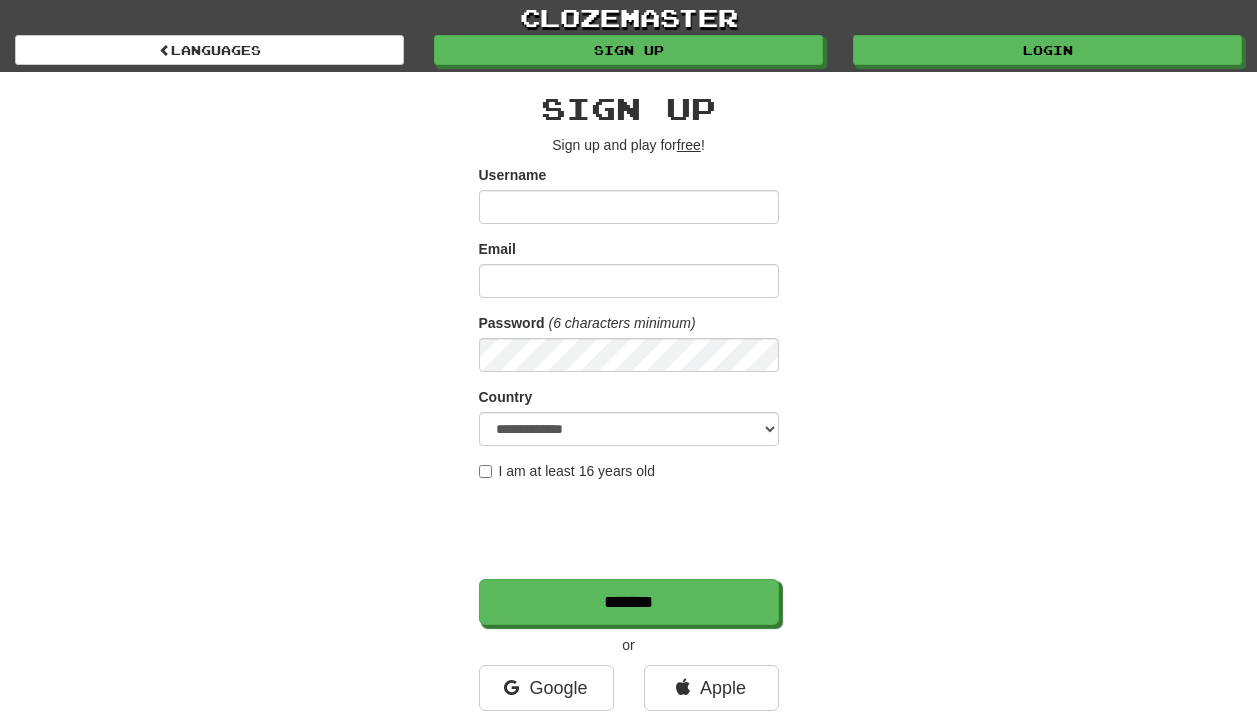 scroll, scrollTop: 0, scrollLeft: 0, axis: both 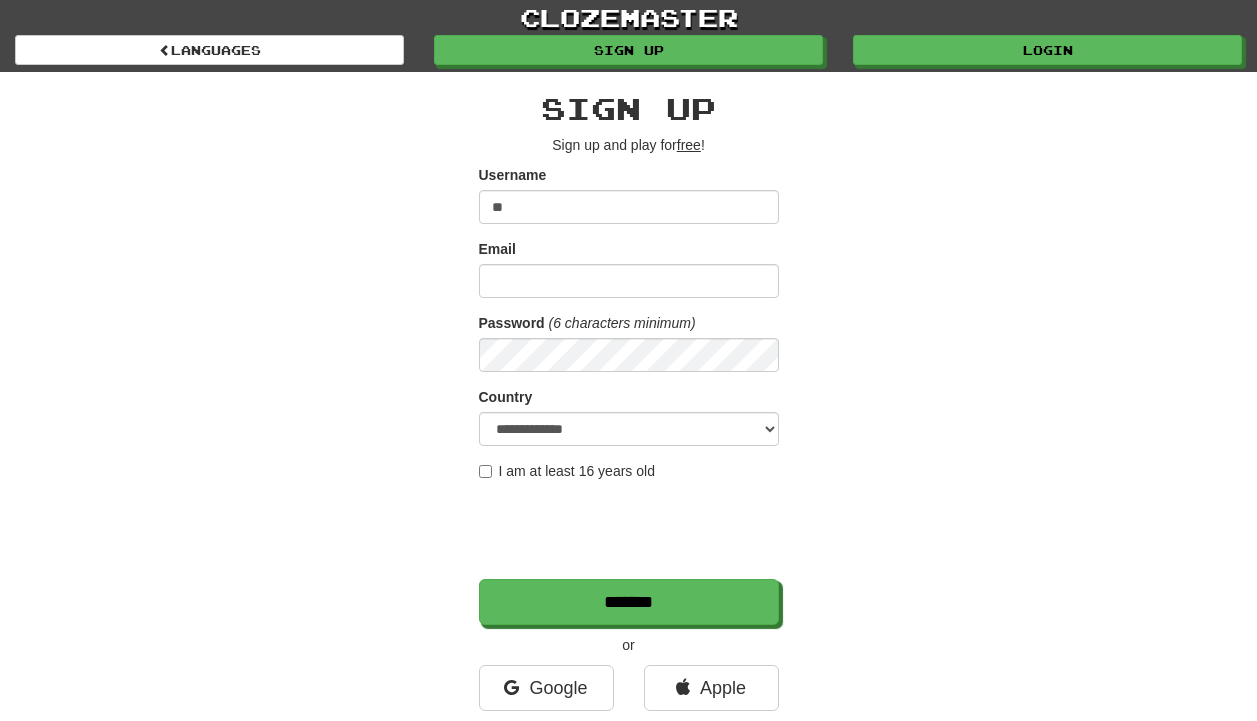 type on "*" 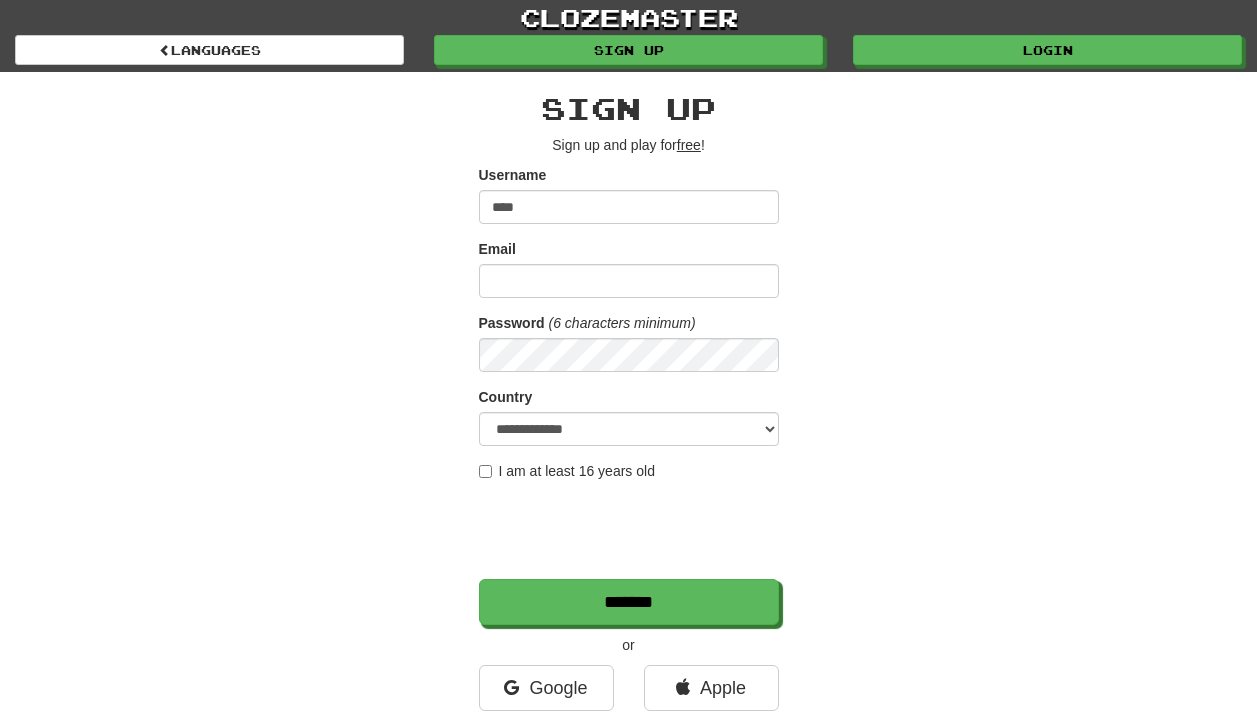 type on "****" 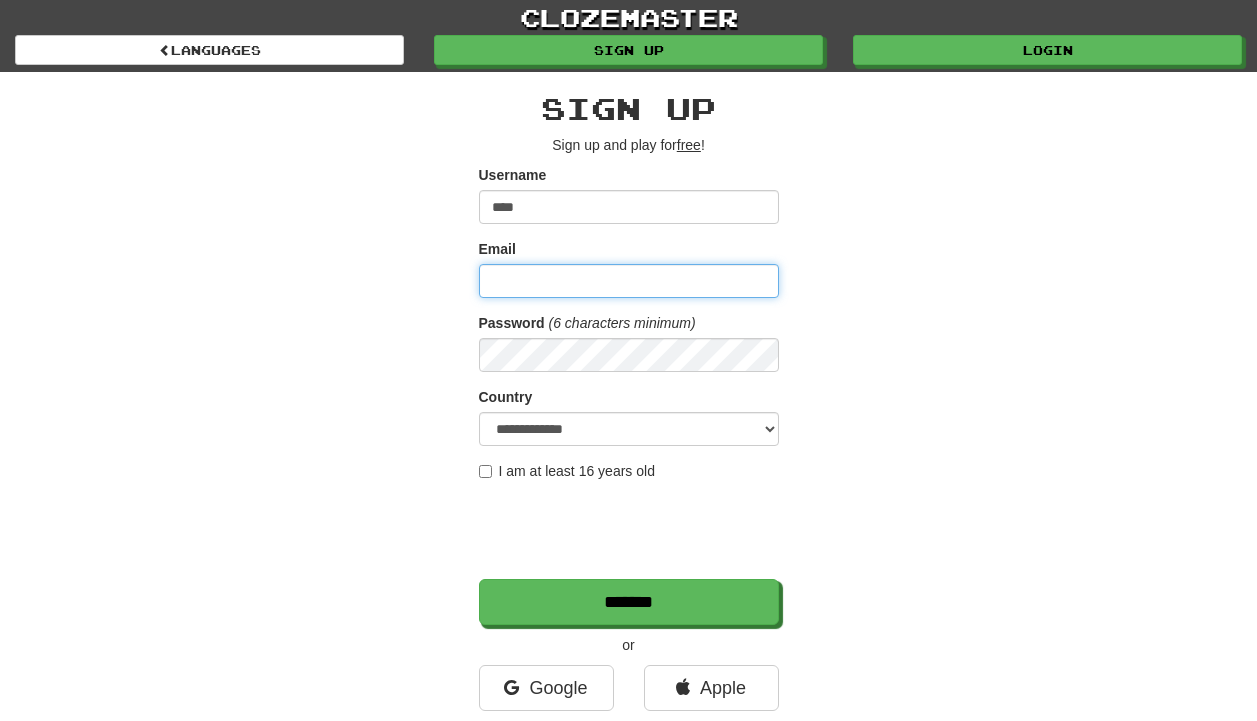 click on "Email" at bounding box center (629, 281) 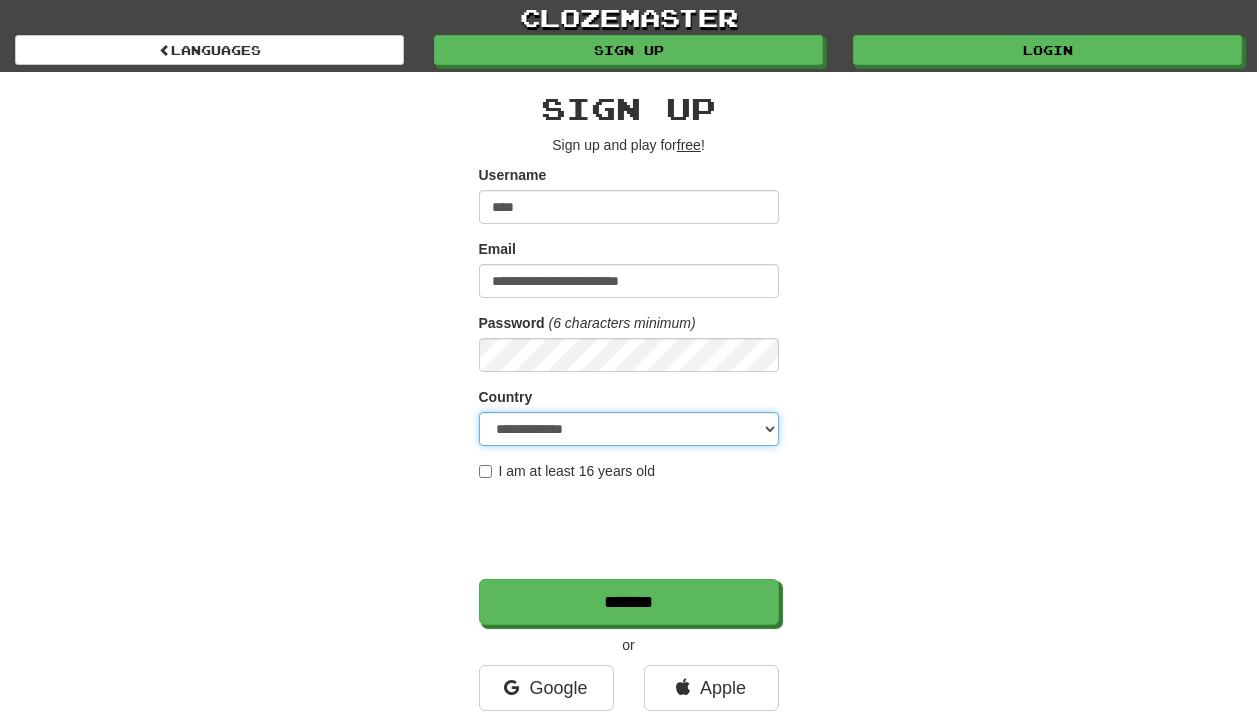 click on "**********" at bounding box center (629, 429) 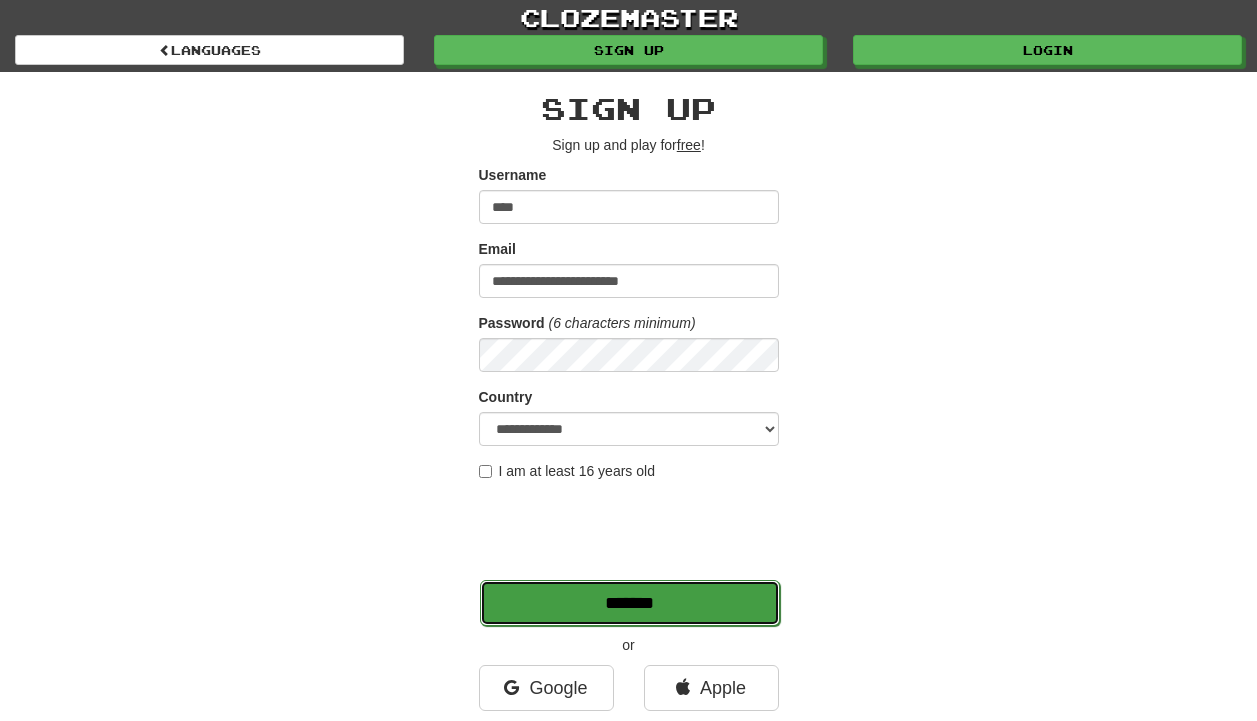 click on "*******" at bounding box center (630, 603) 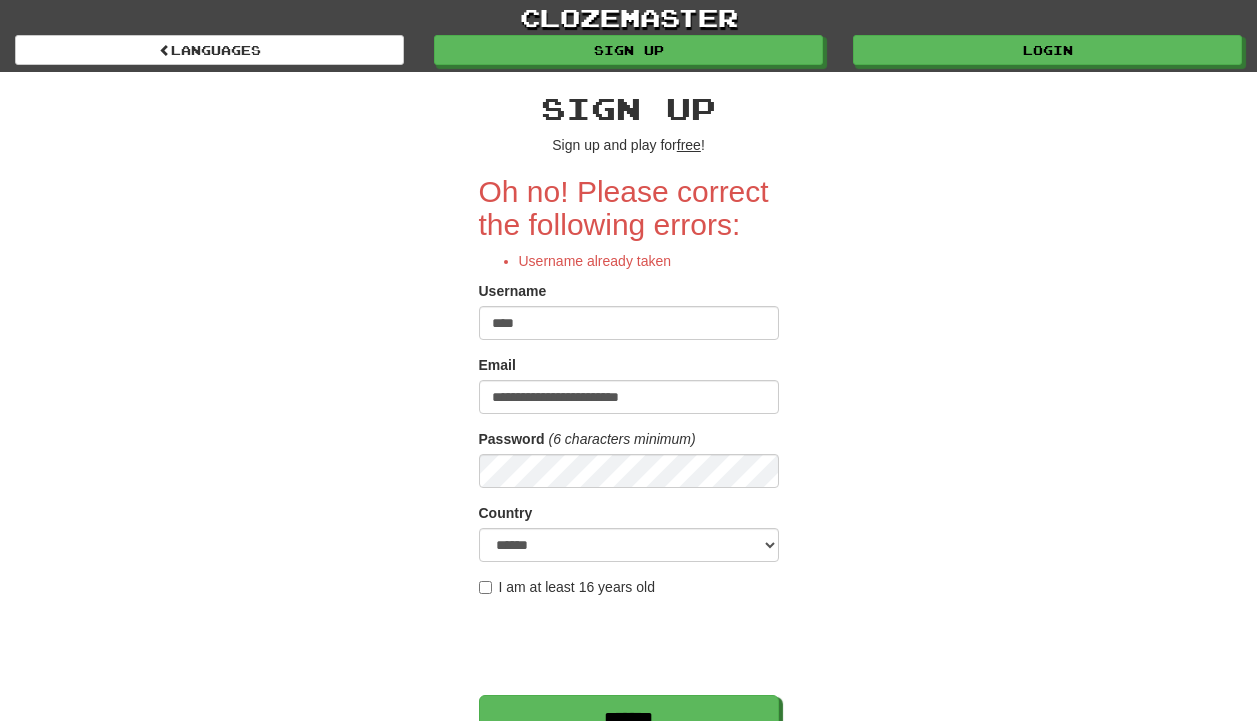 scroll, scrollTop: 0, scrollLeft: 0, axis: both 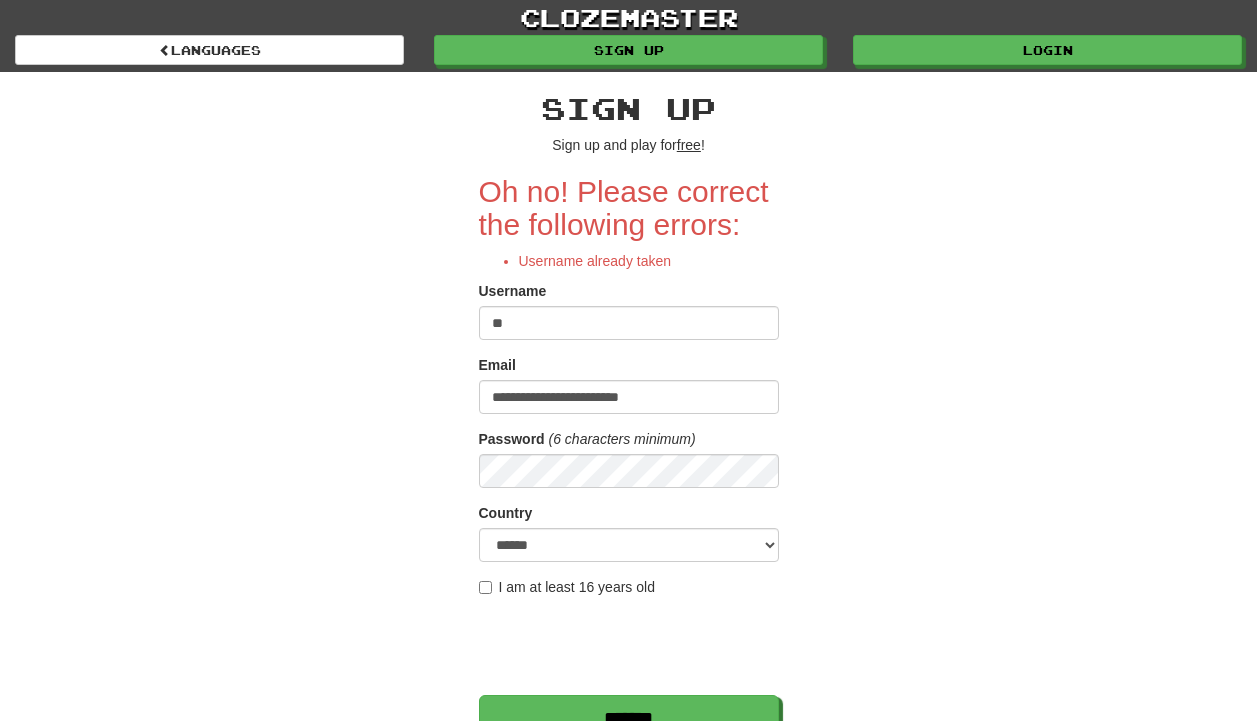type on "*" 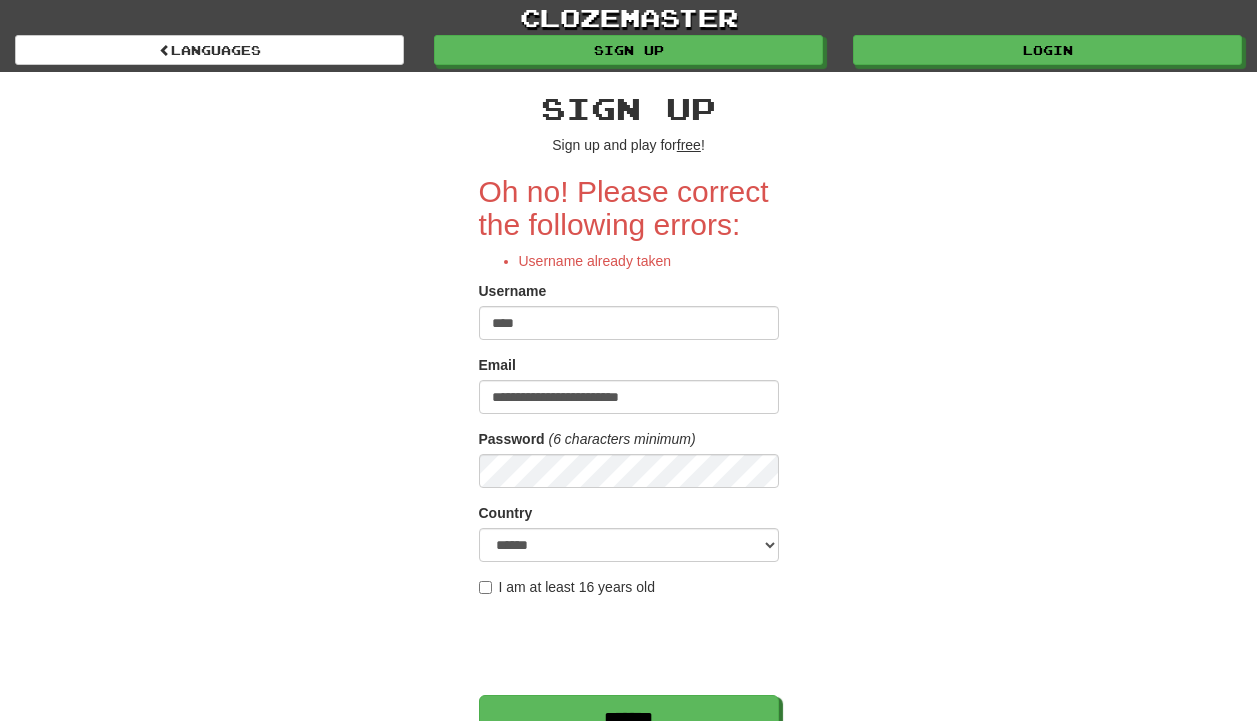 type on "****" 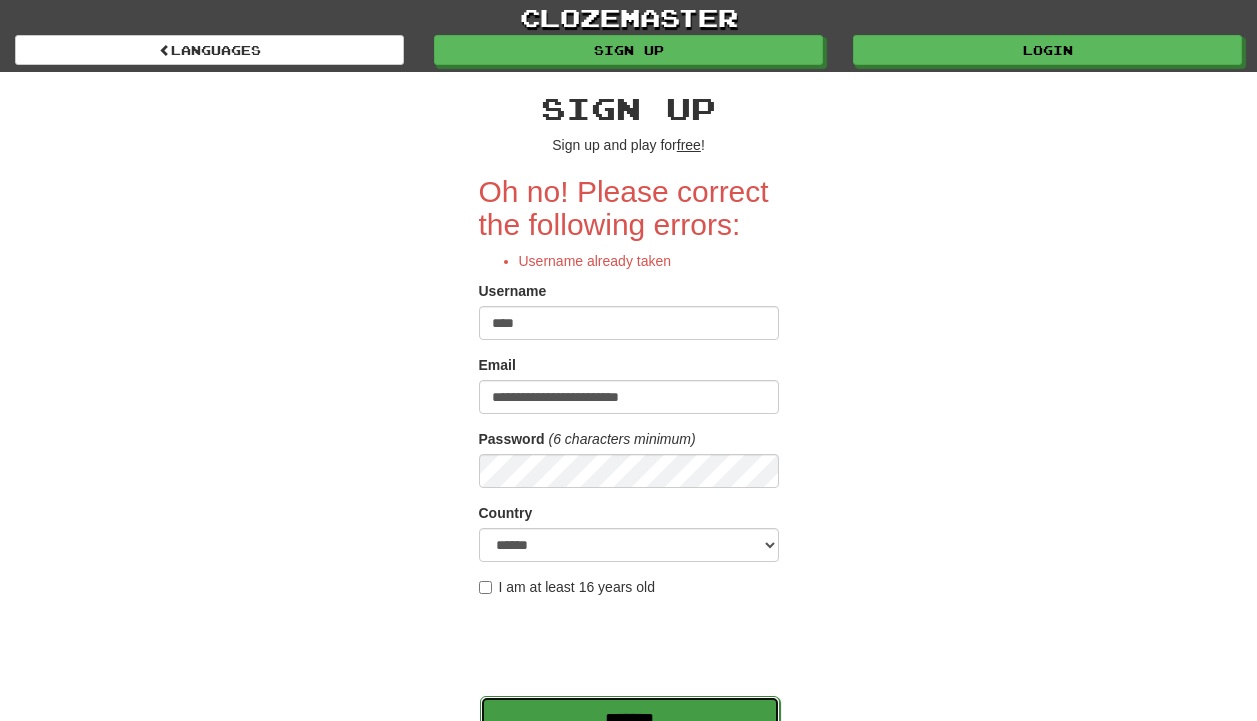 click on "*******" at bounding box center [630, 719] 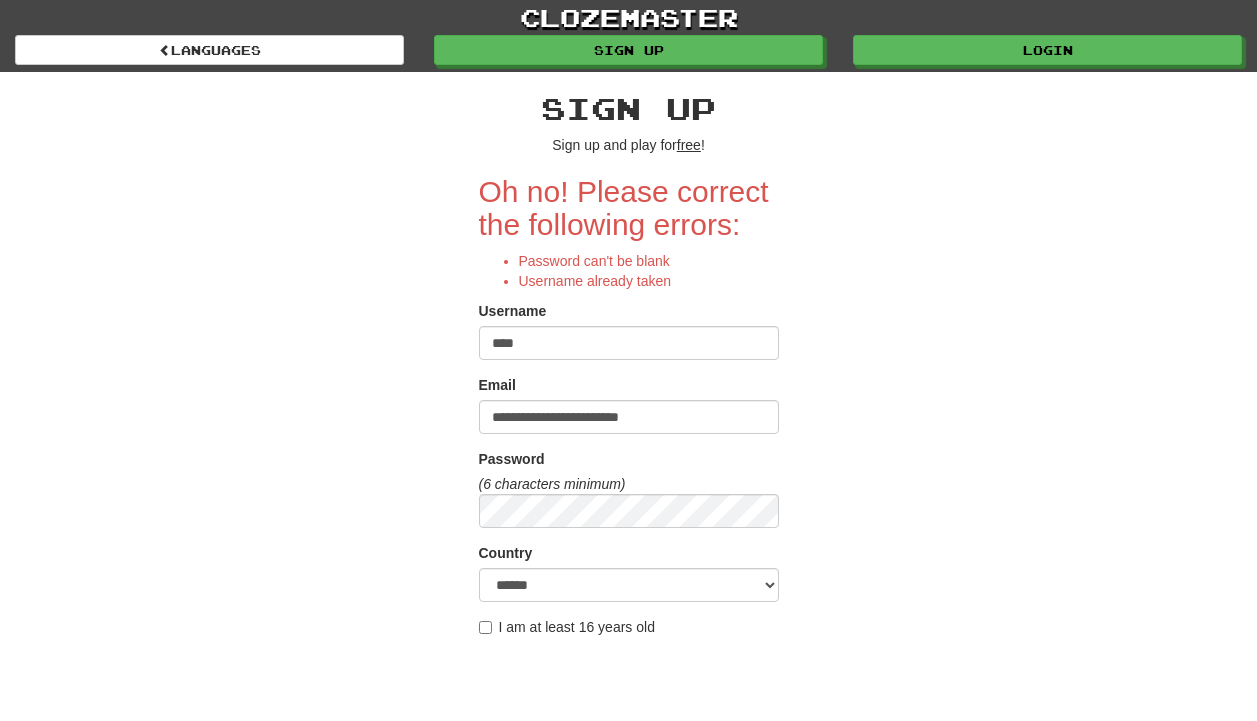 scroll, scrollTop: 0, scrollLeft: 0, axis: both 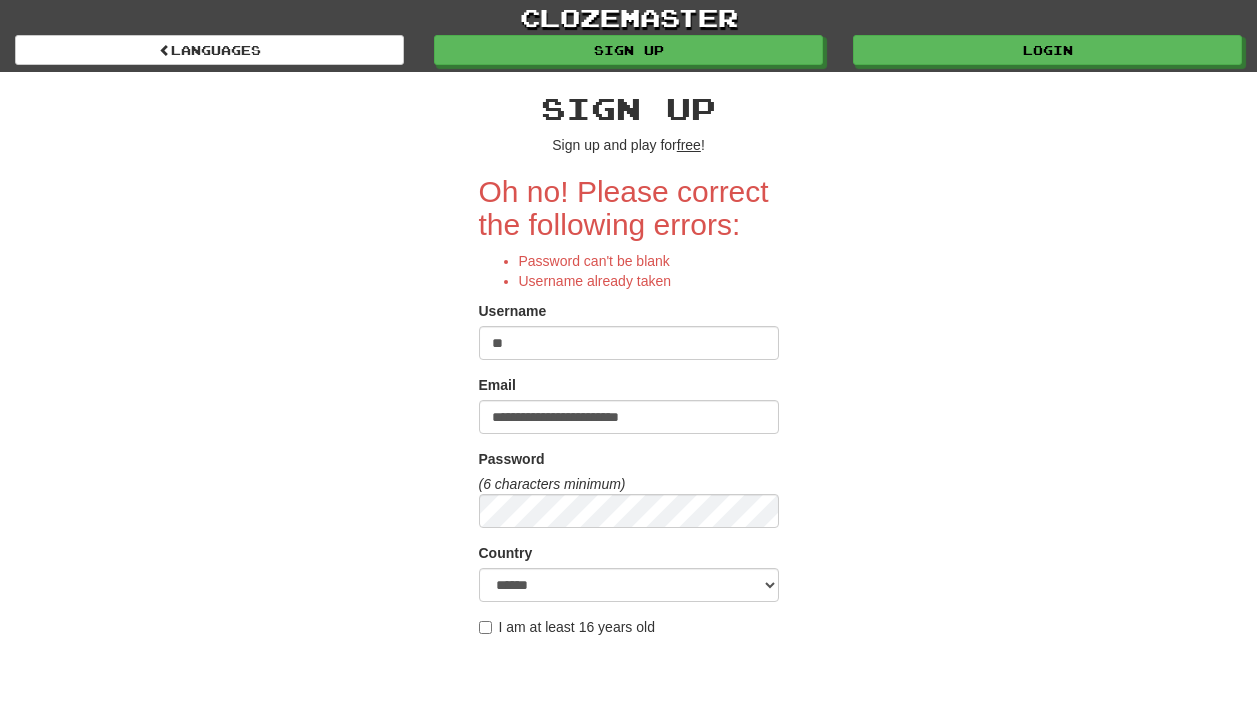 type on "*" 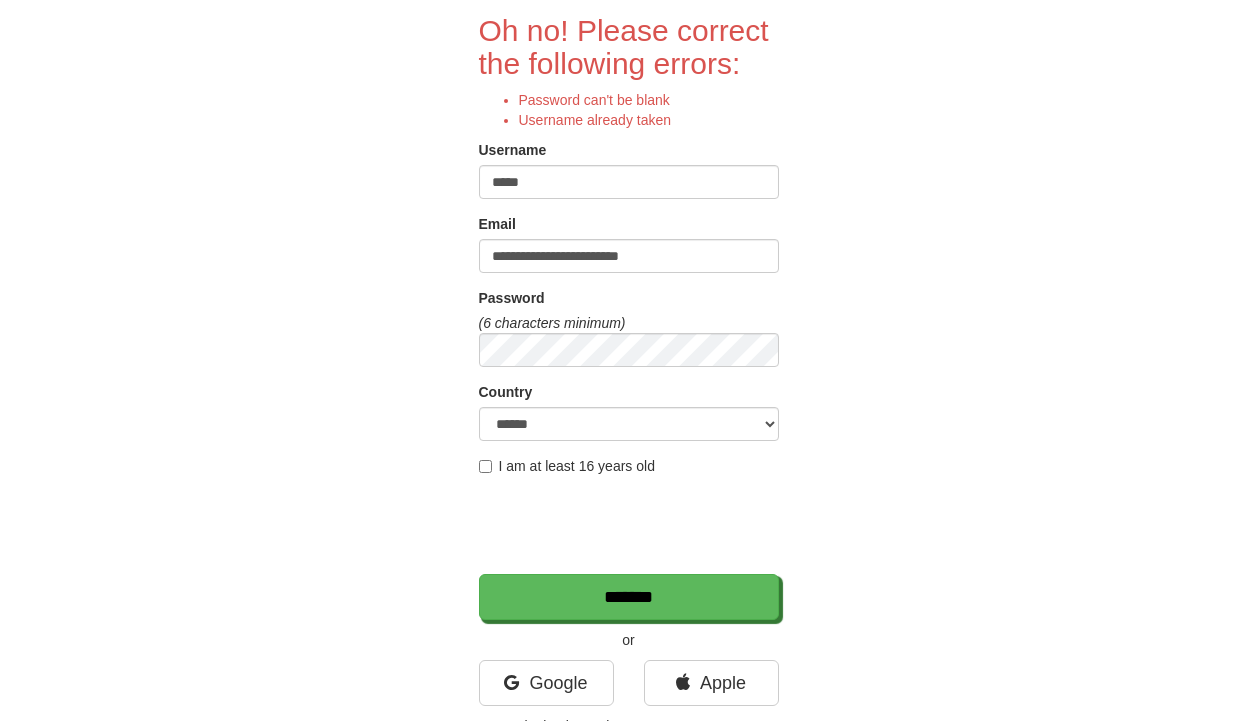 scroll, scrollTop: 162, scrollLeft: 0, axis: vertical 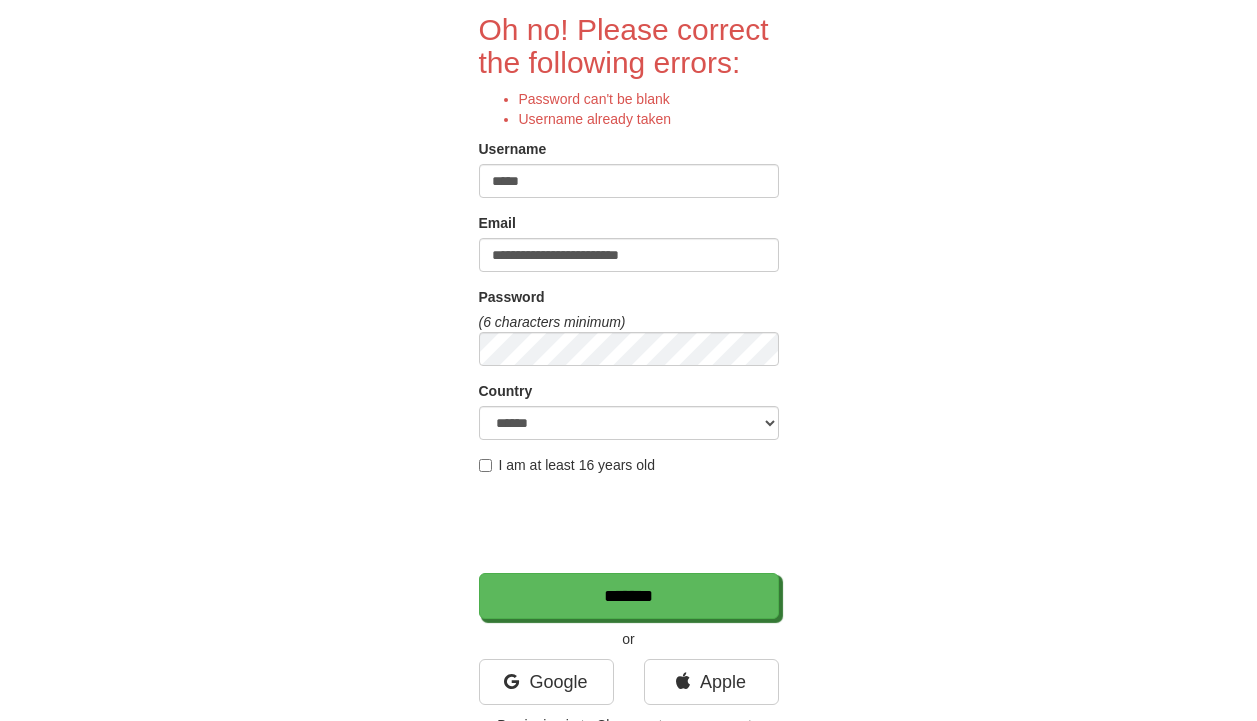 type on "*****" 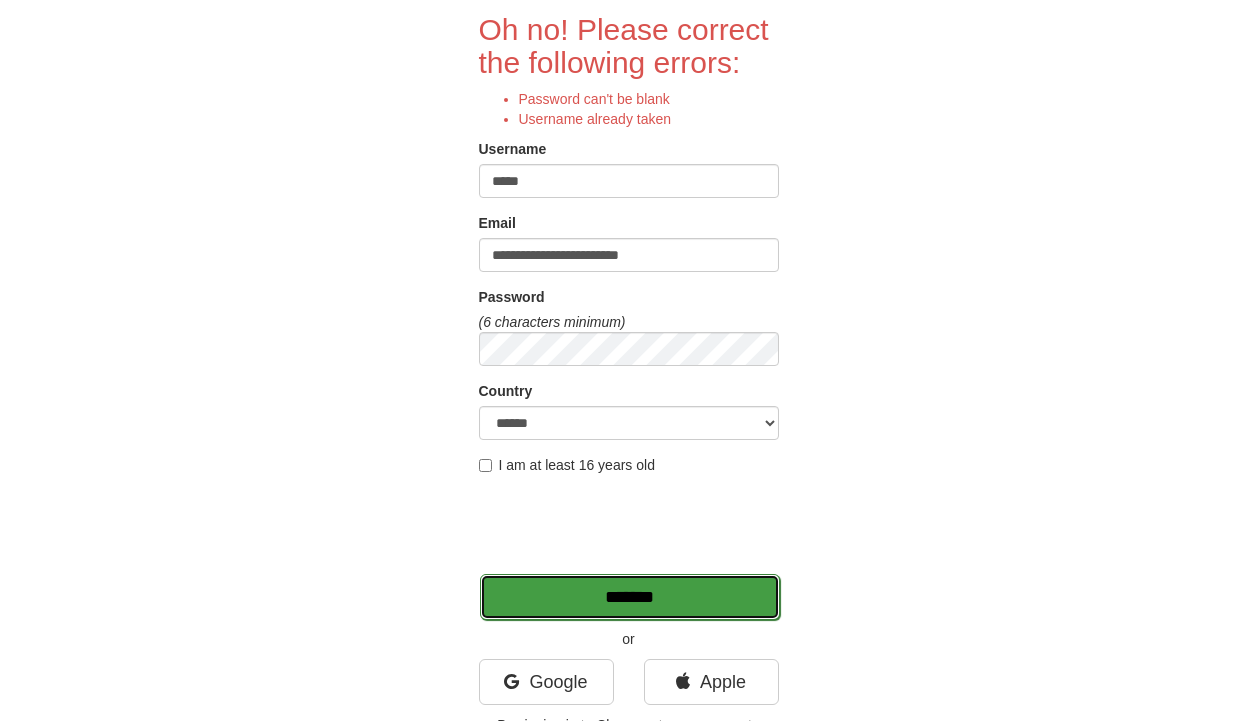 click on "*******" at bounding box center (630, 597) 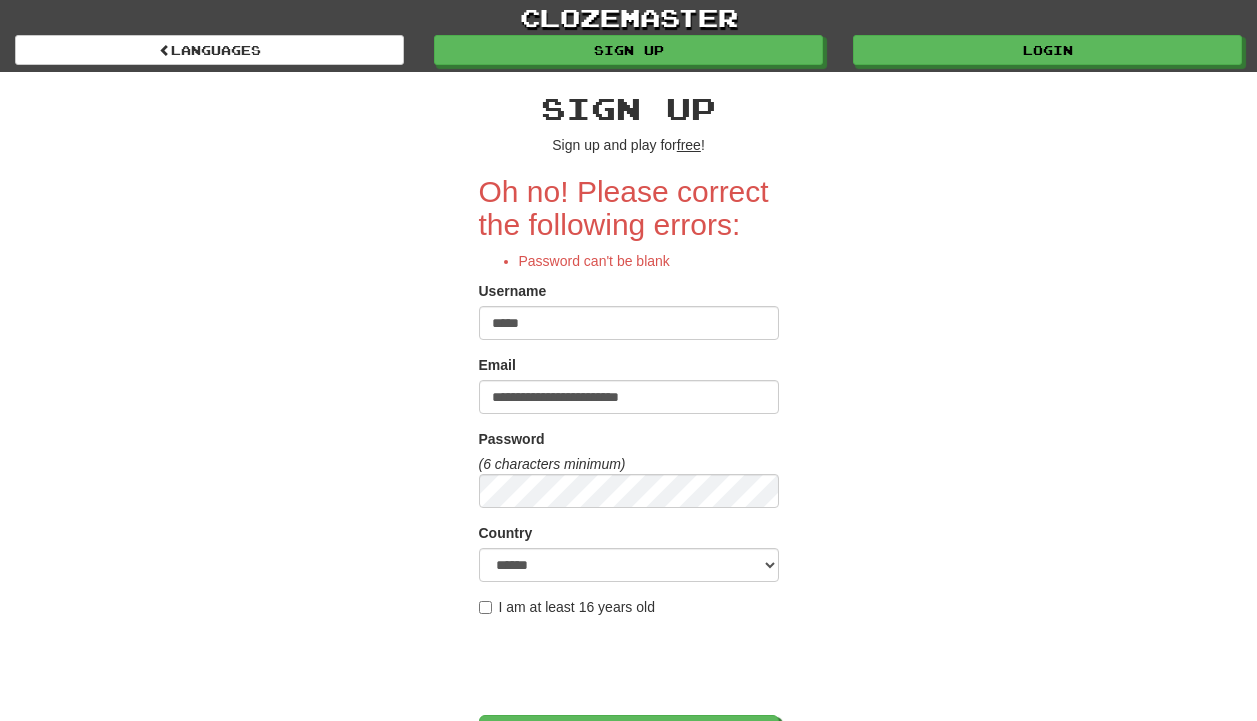 scroll, scrollTop: 0, scrollLeft: 0, axis: both 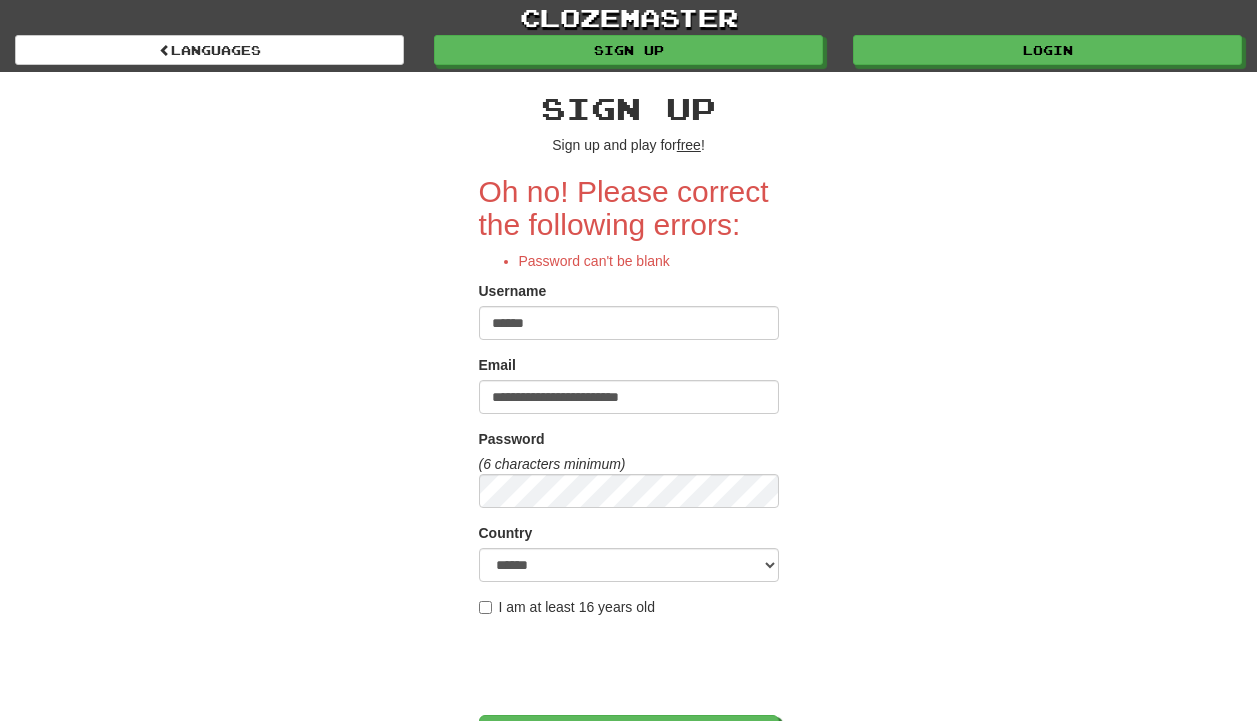 type on "******" 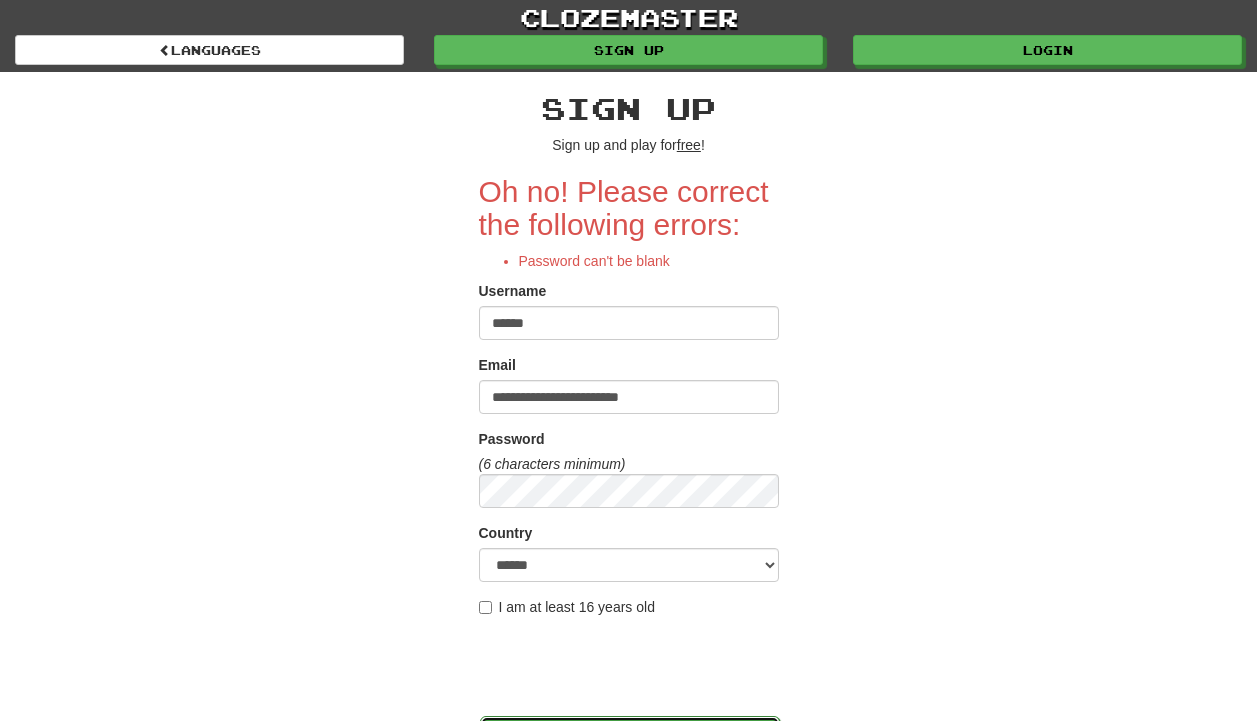 click on "*******" at bounding box center (630, 739) 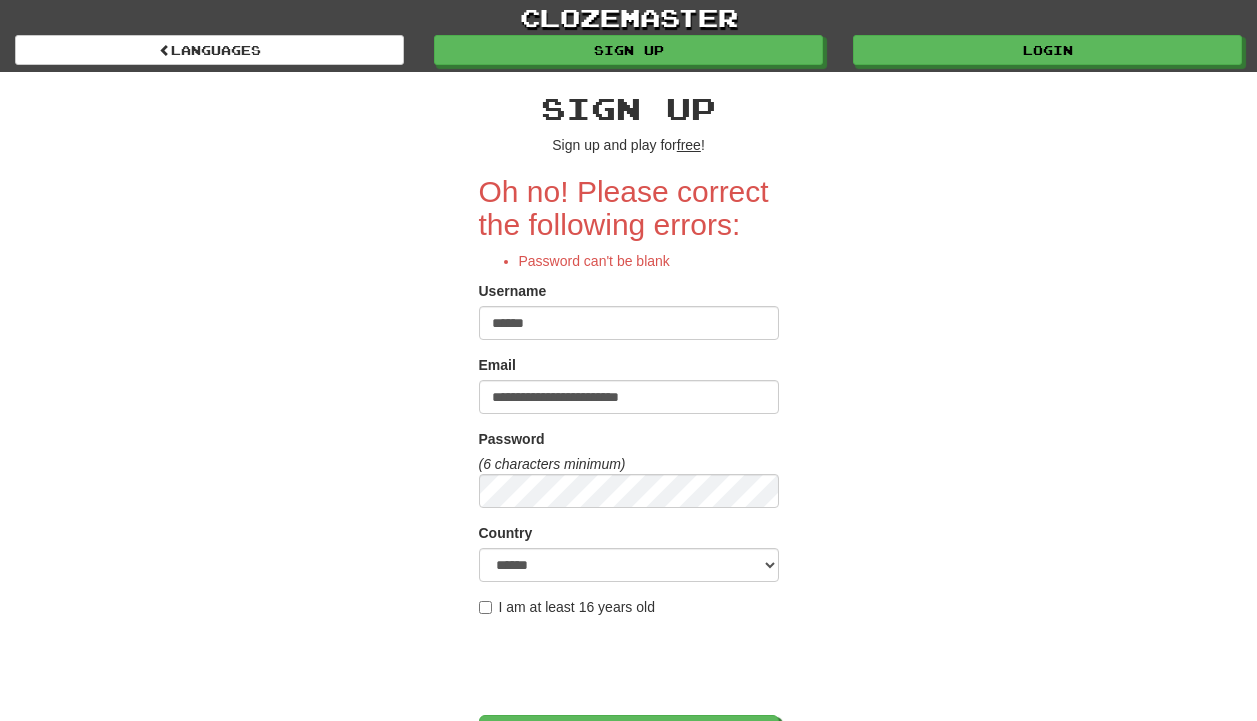 scroll, scrollTop: 0, scrollLeft: 0, axis: both 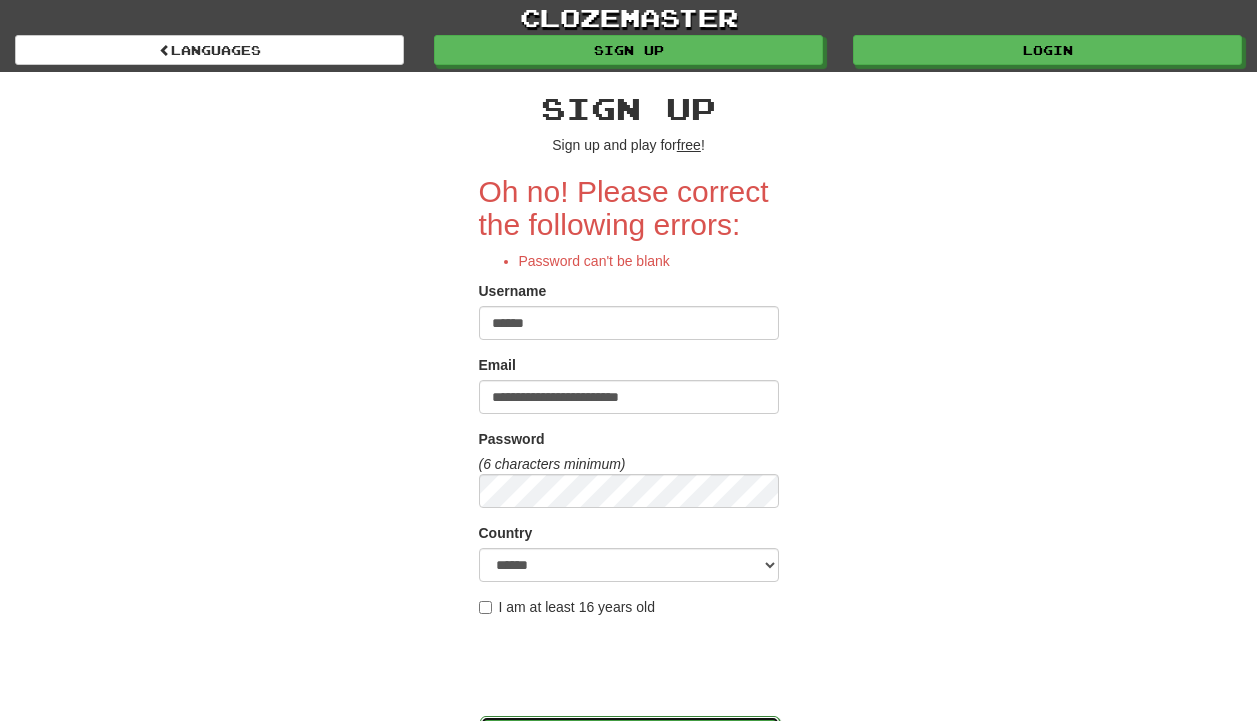 click on "*******" at bounding box center [630, 739] 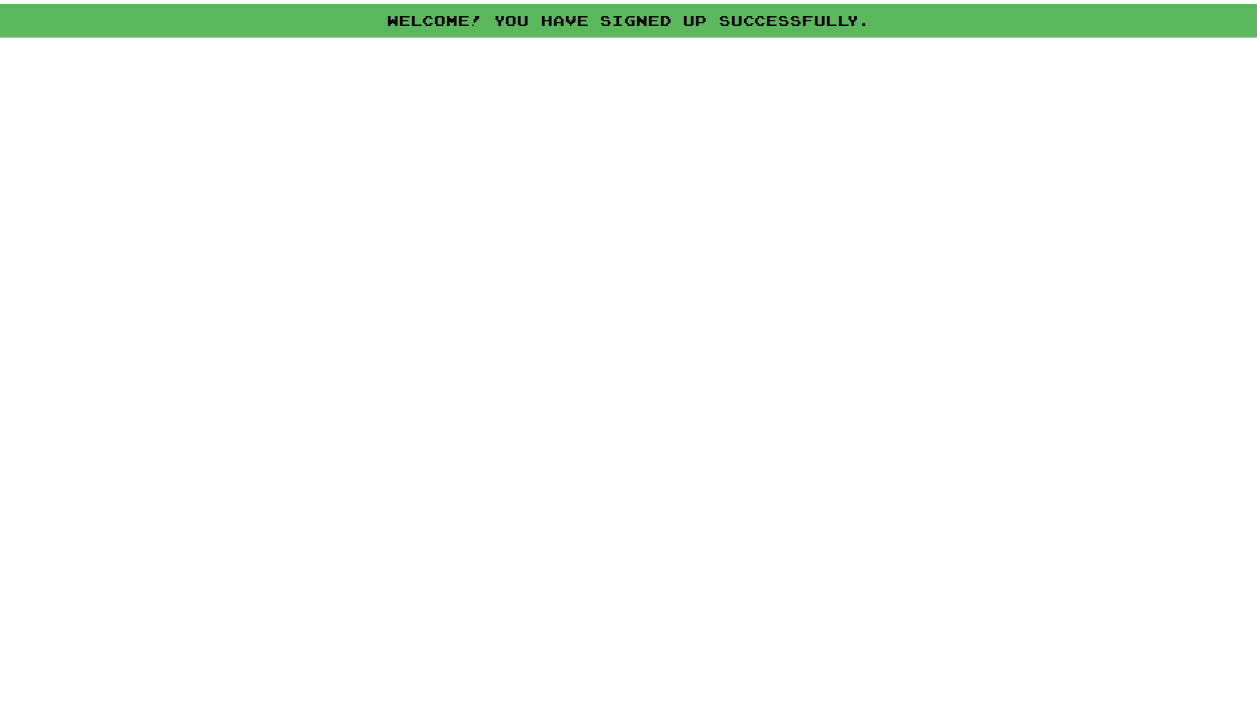 scroll, scrollTop: 0, scrollLeft: 0, axis: both 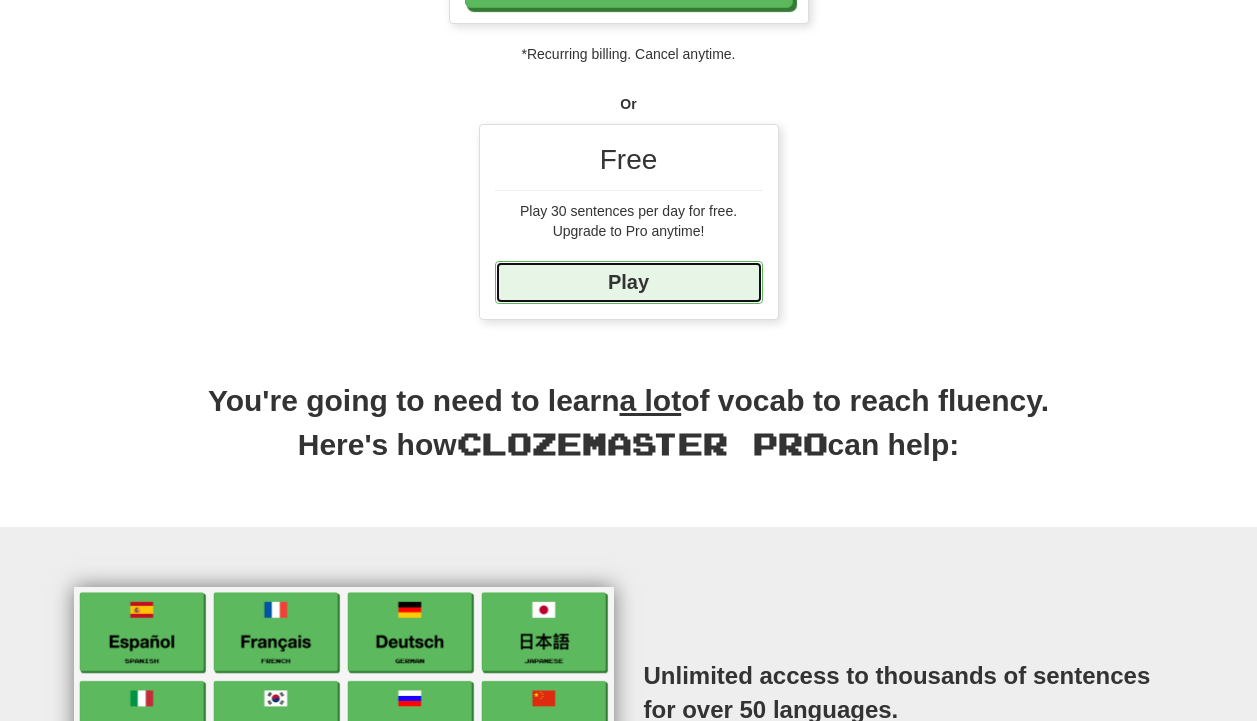 click on "Play" at bounding box center [629, 282] 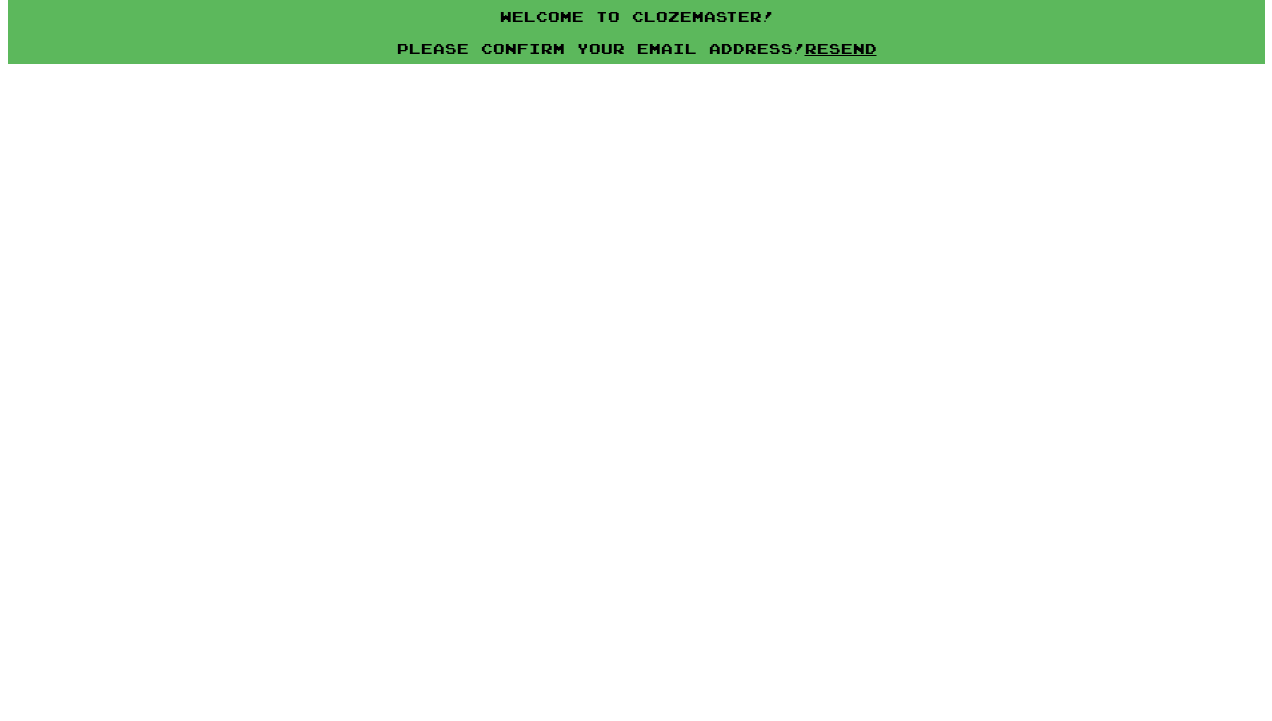 scroll, scrollTop: 0, scrollLeft: 0, axis: both 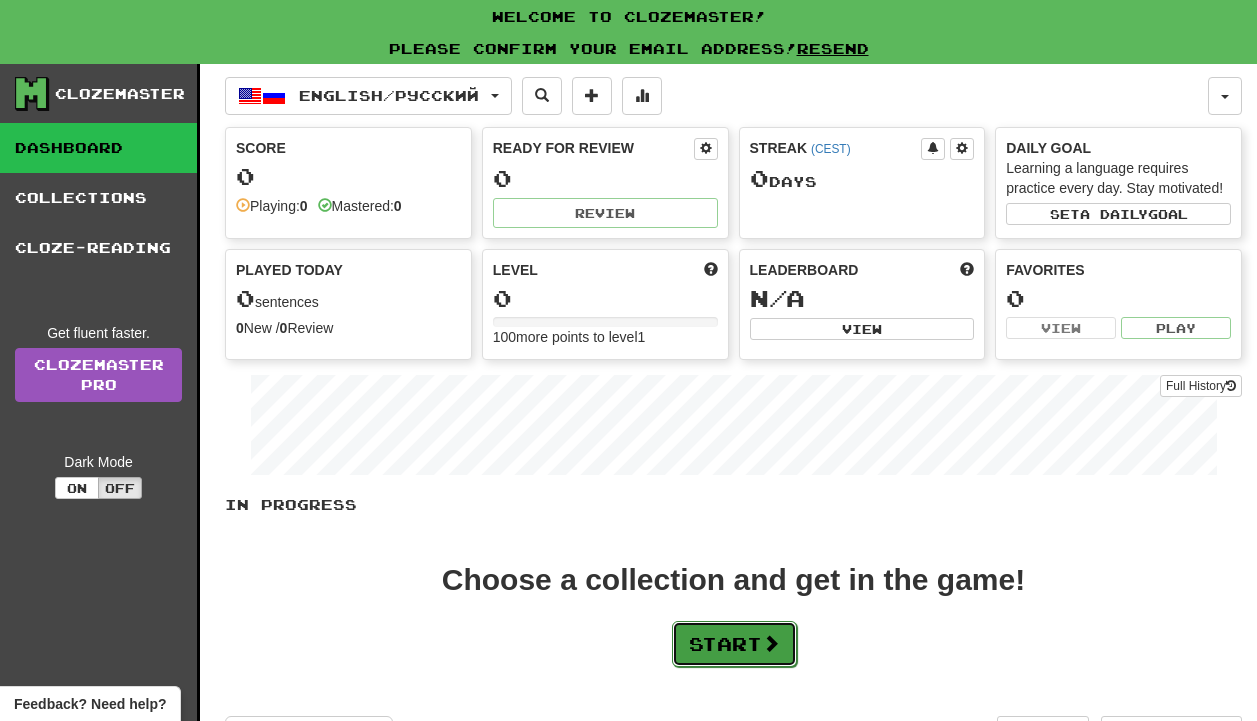 click on "Start" at bounding box center (734, 644) 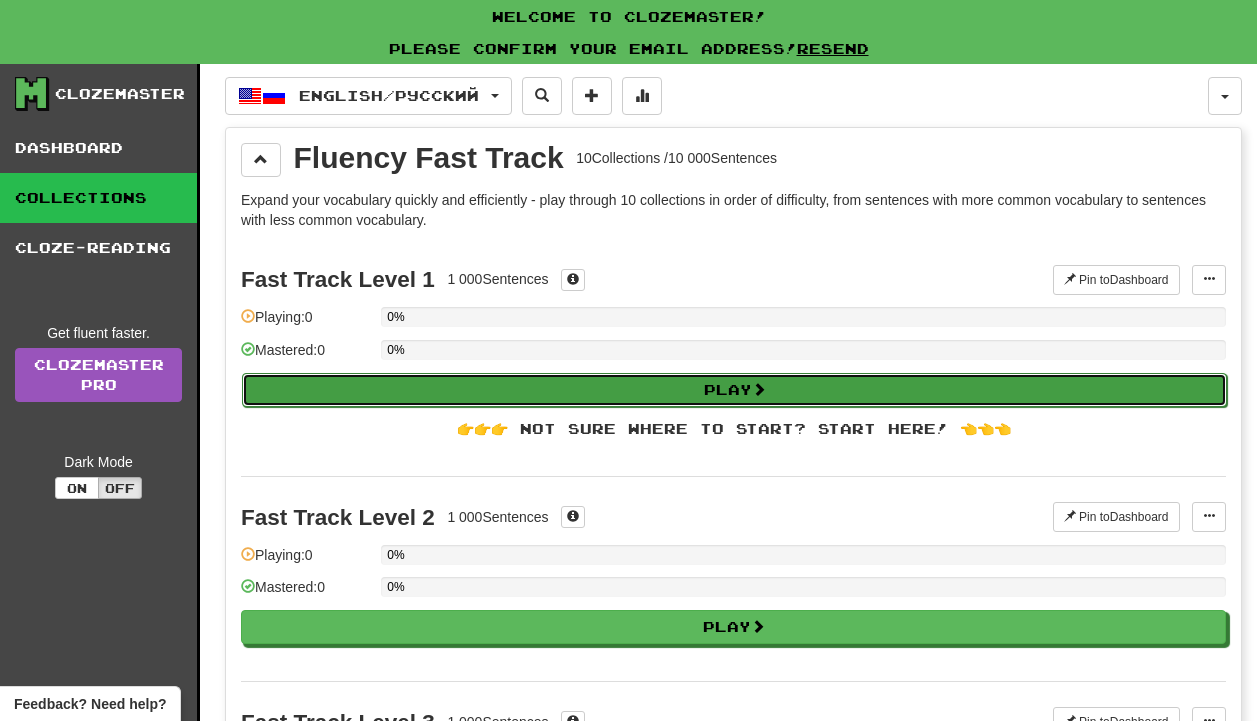 click on "Play" at bounding box center [734, 390] 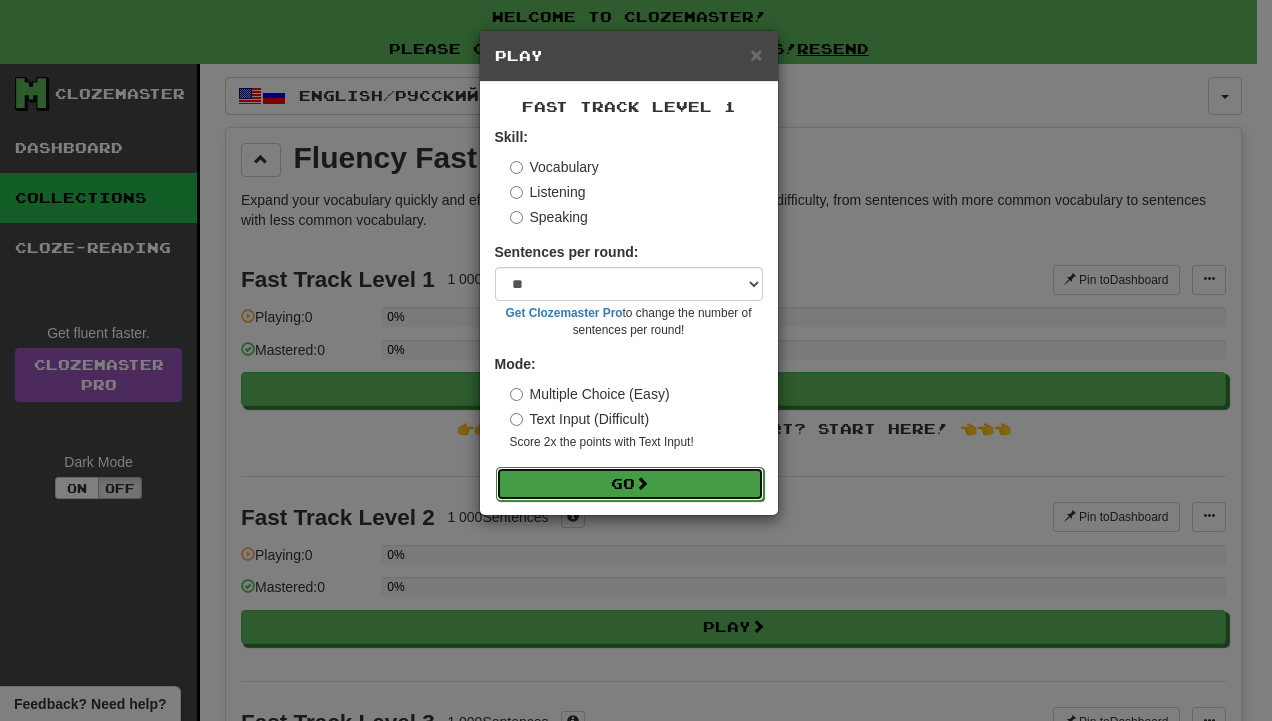 click on "Go" at bounding box center [630, 484] 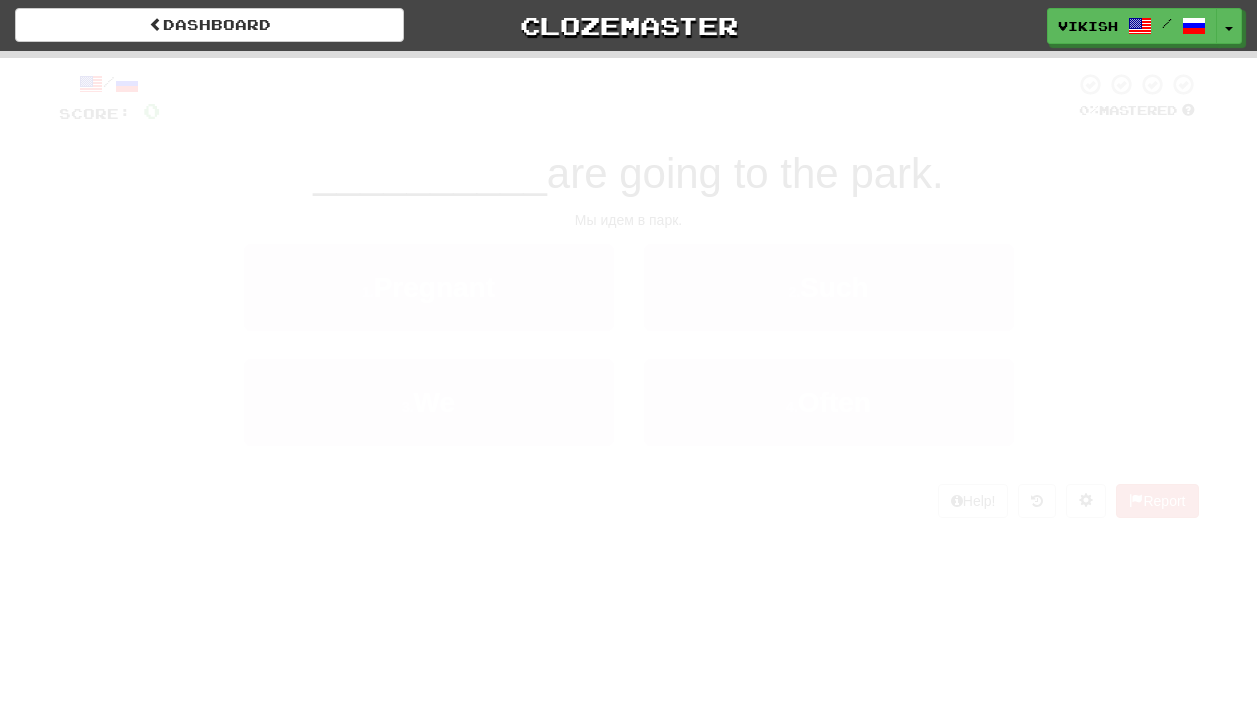 scroll, scrollTop: 0, scrollLeft: 0, axis: both 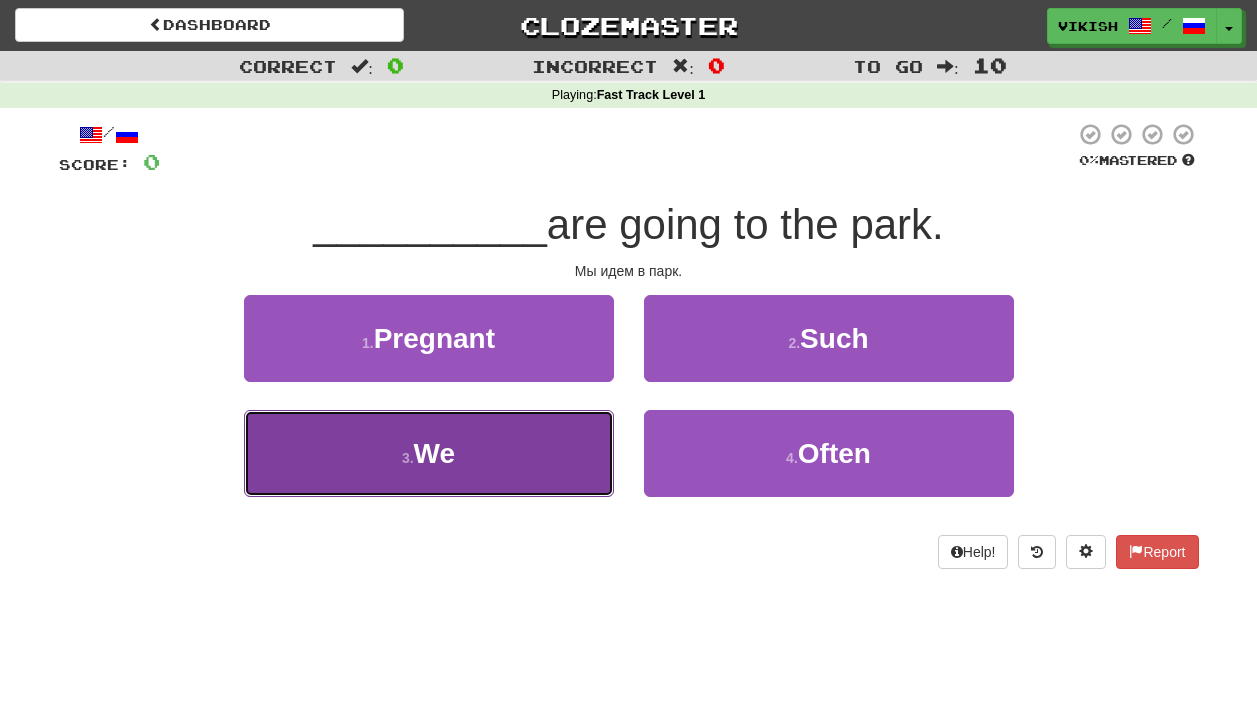 click on "3 .  We" at bounding box center (429, 453) 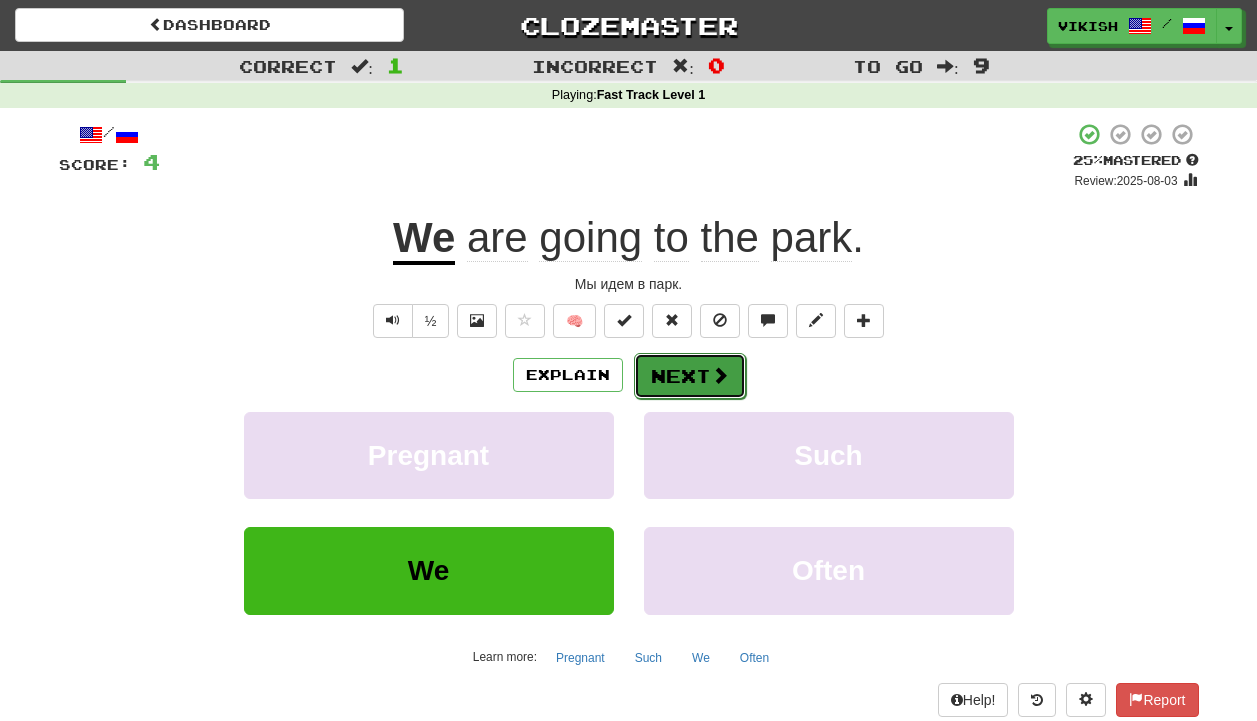 click on "Next" at bounding box center [690, 376] 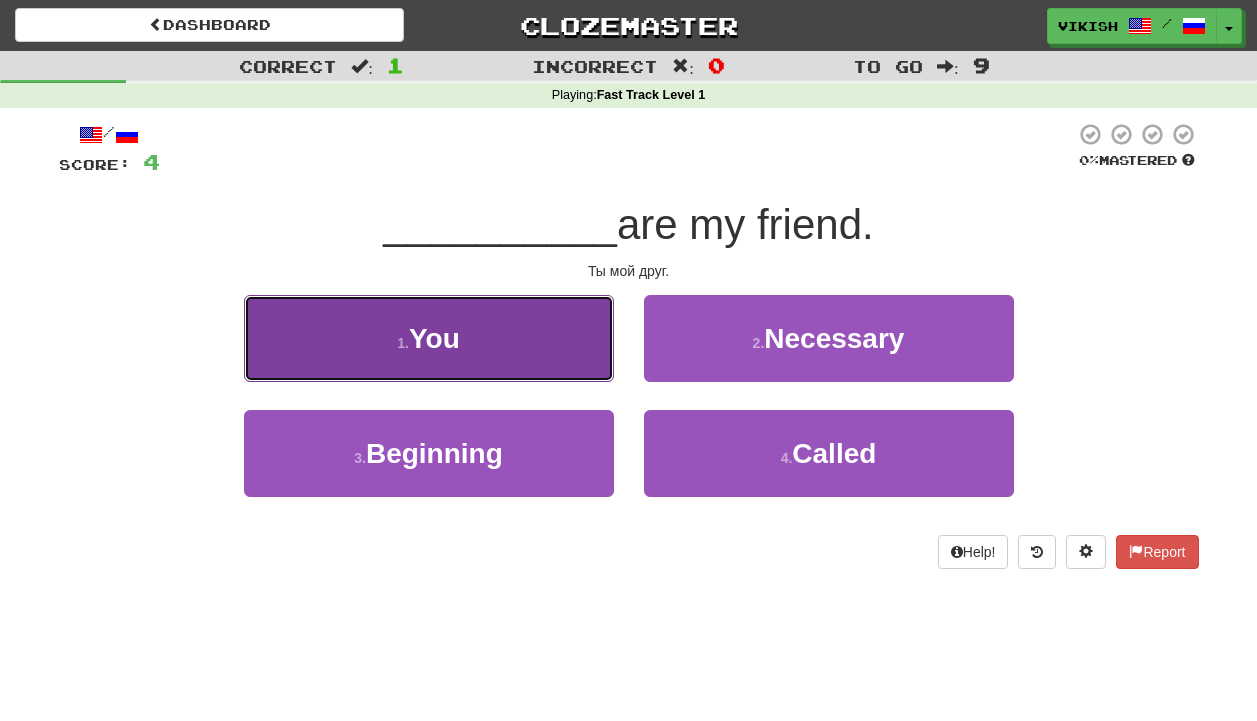 click on "1 .  You" at bounding box center [429, 338] 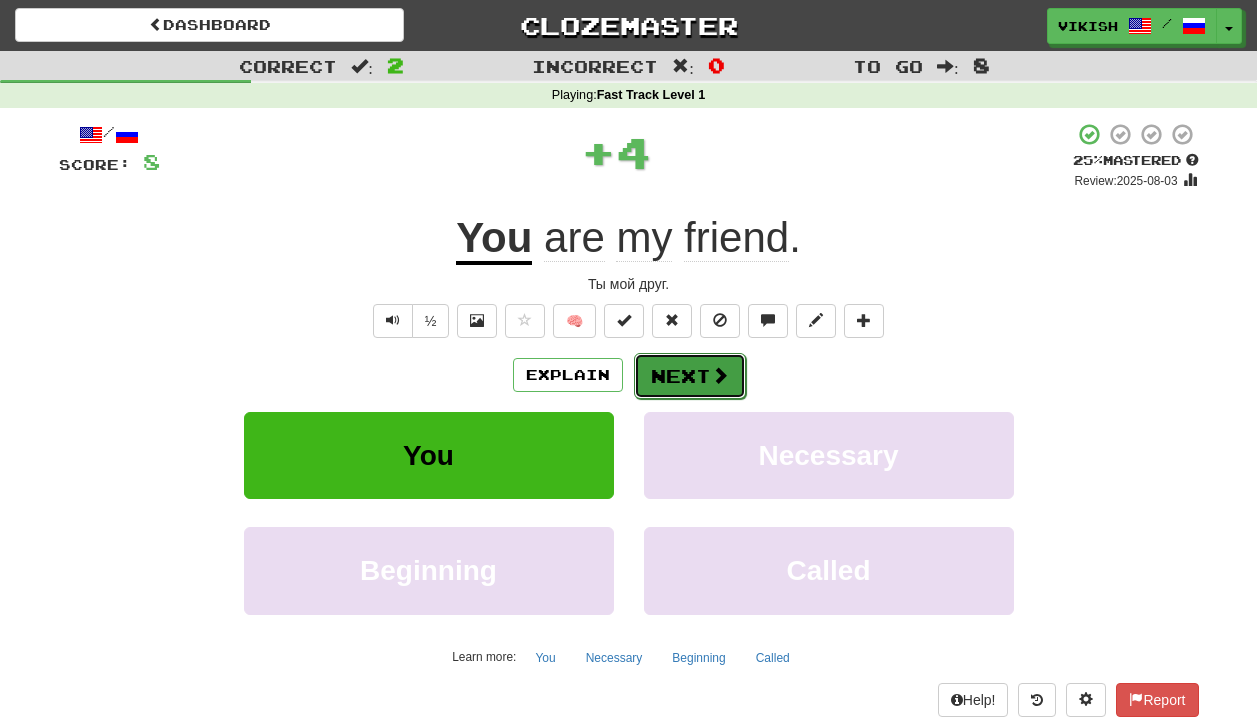 click on "Next" at bounding box center (690, 376) 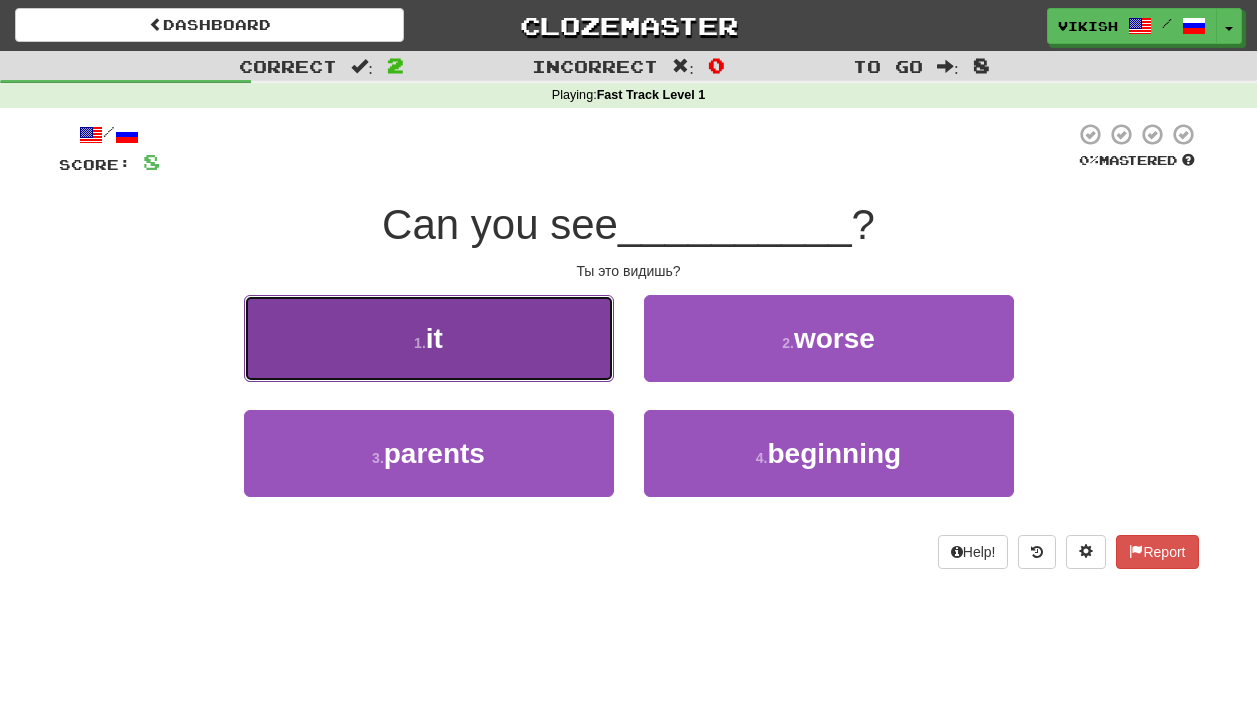 click on "1 .  it" at bounding box center (429, 338) 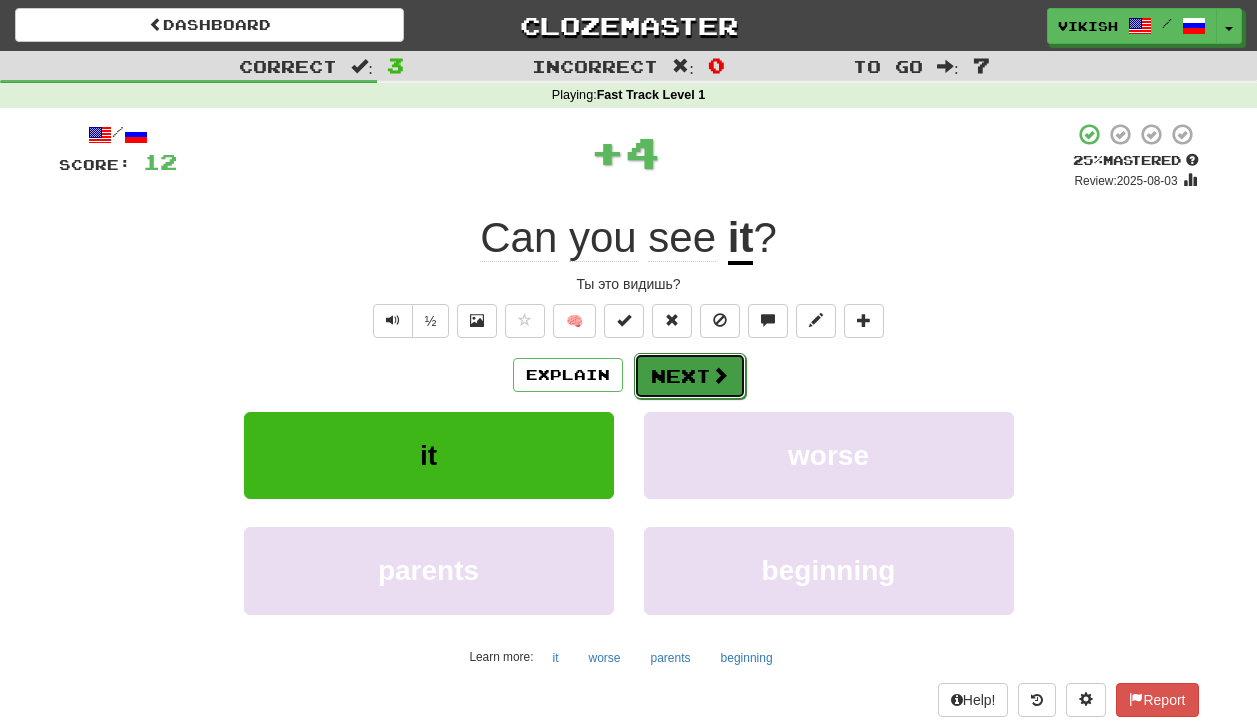 click on "Next" at bounding box center (690, 376) 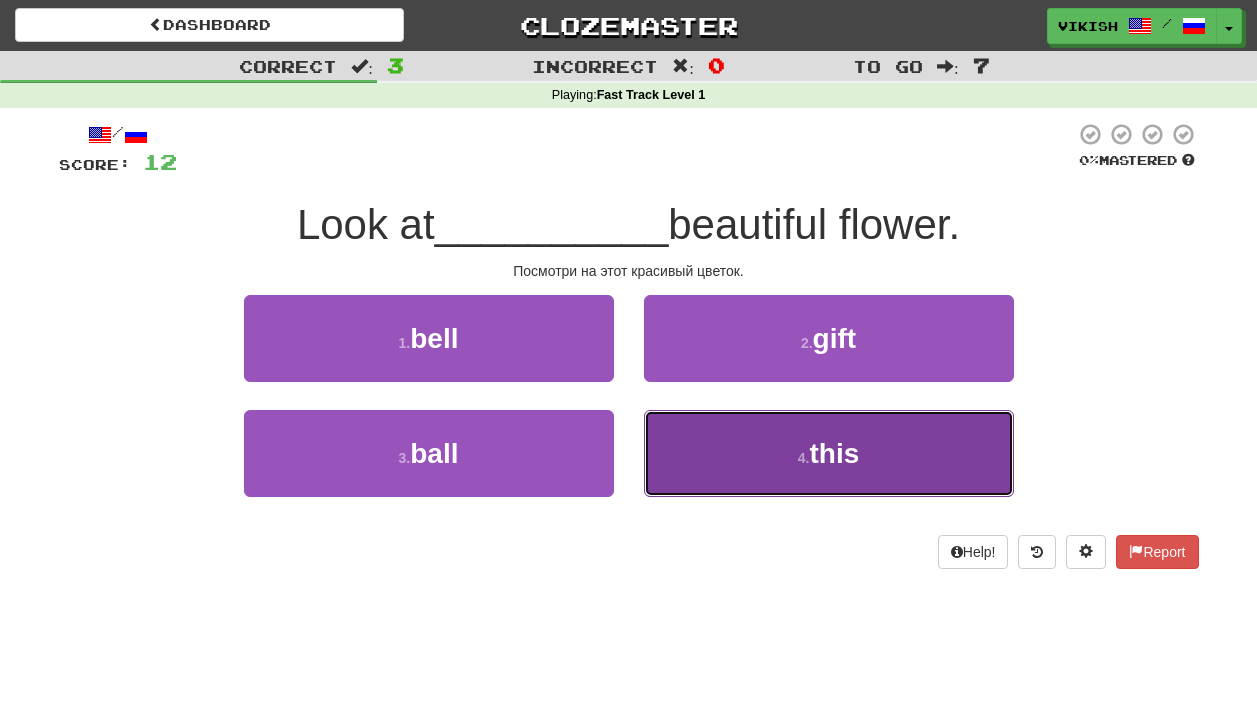 click on "this" at bounding box center (834, 453) 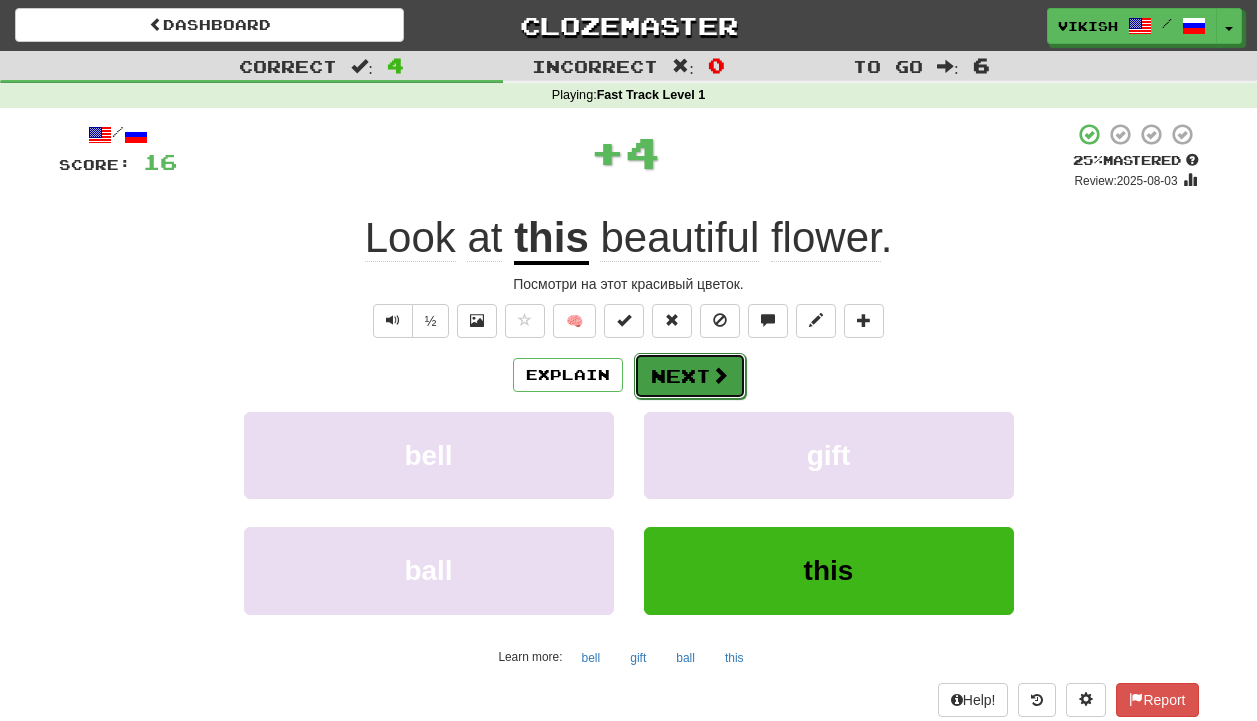 click at bounding box center (720, 375) 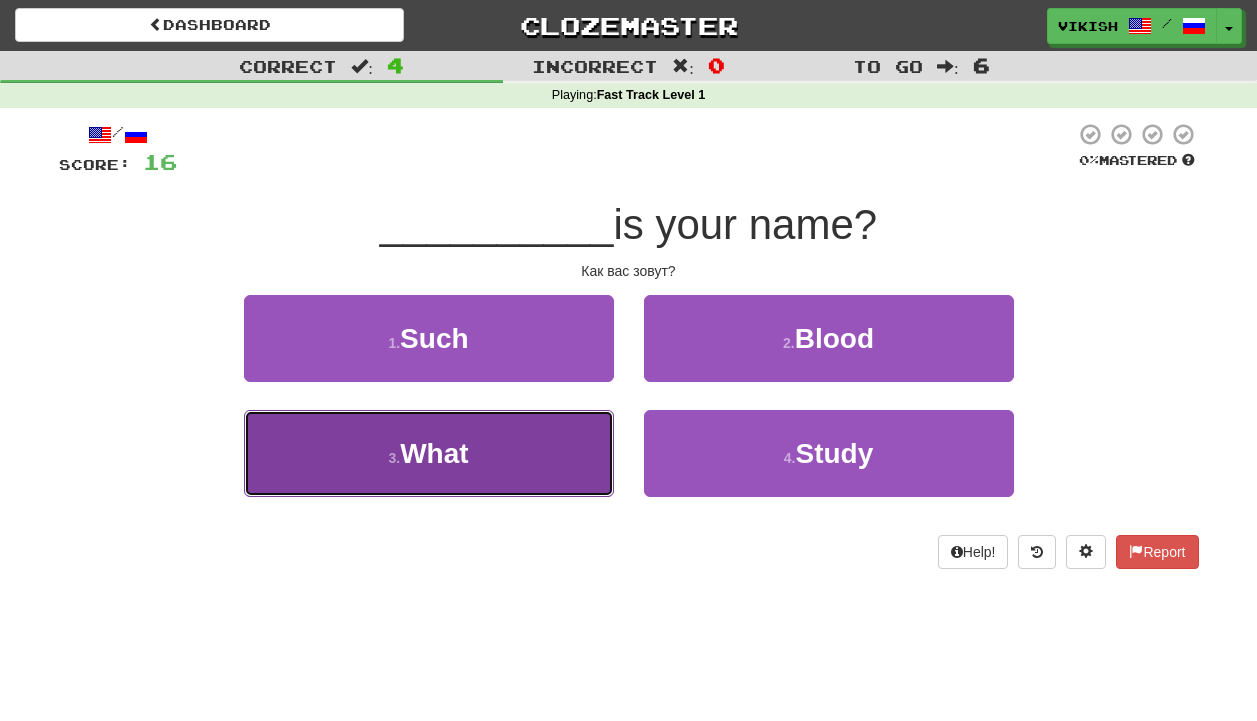 click on "3 .  What" at bounding box center [429, 453] 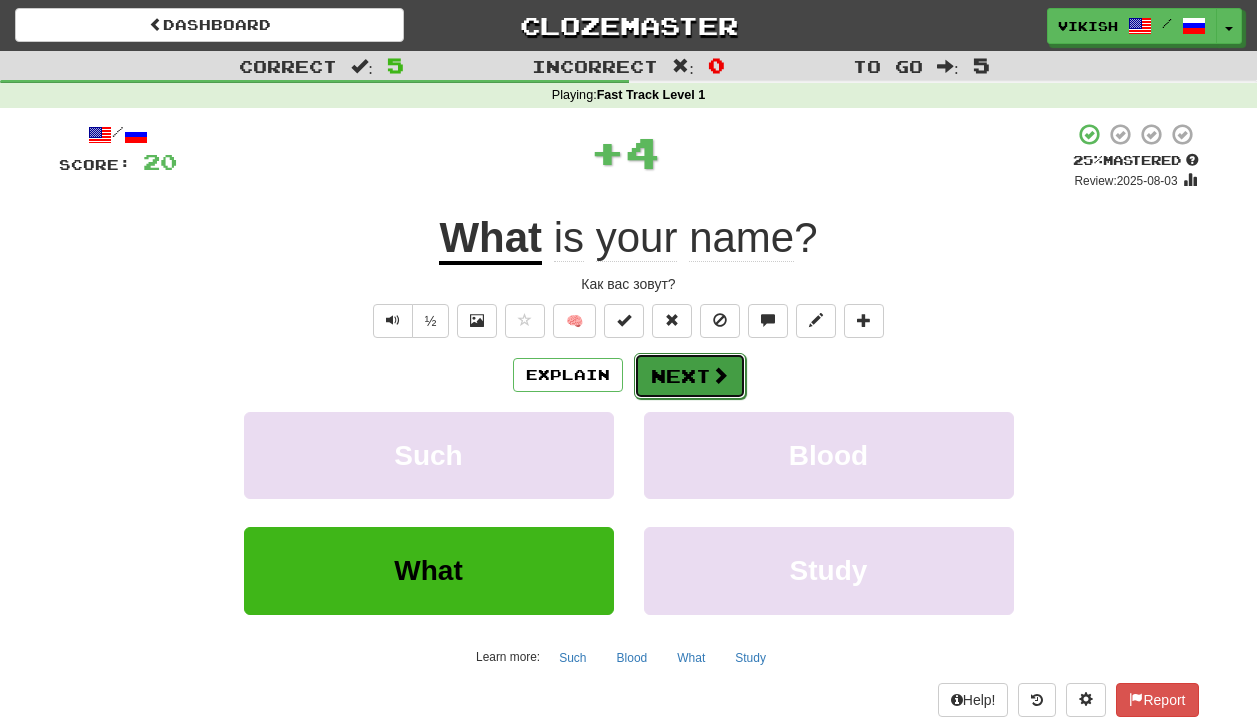 click on "Next" at bounding box center [690, 376] 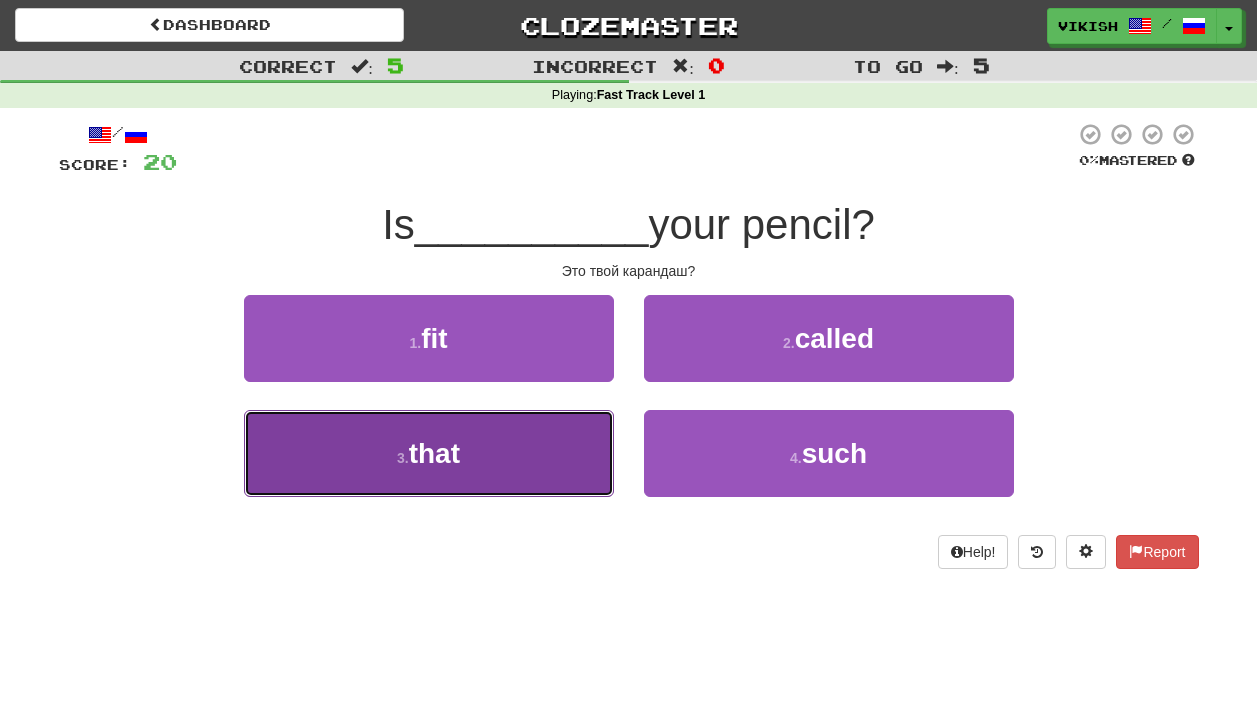 click on "3 .  that" at bounding box center [429, 453] 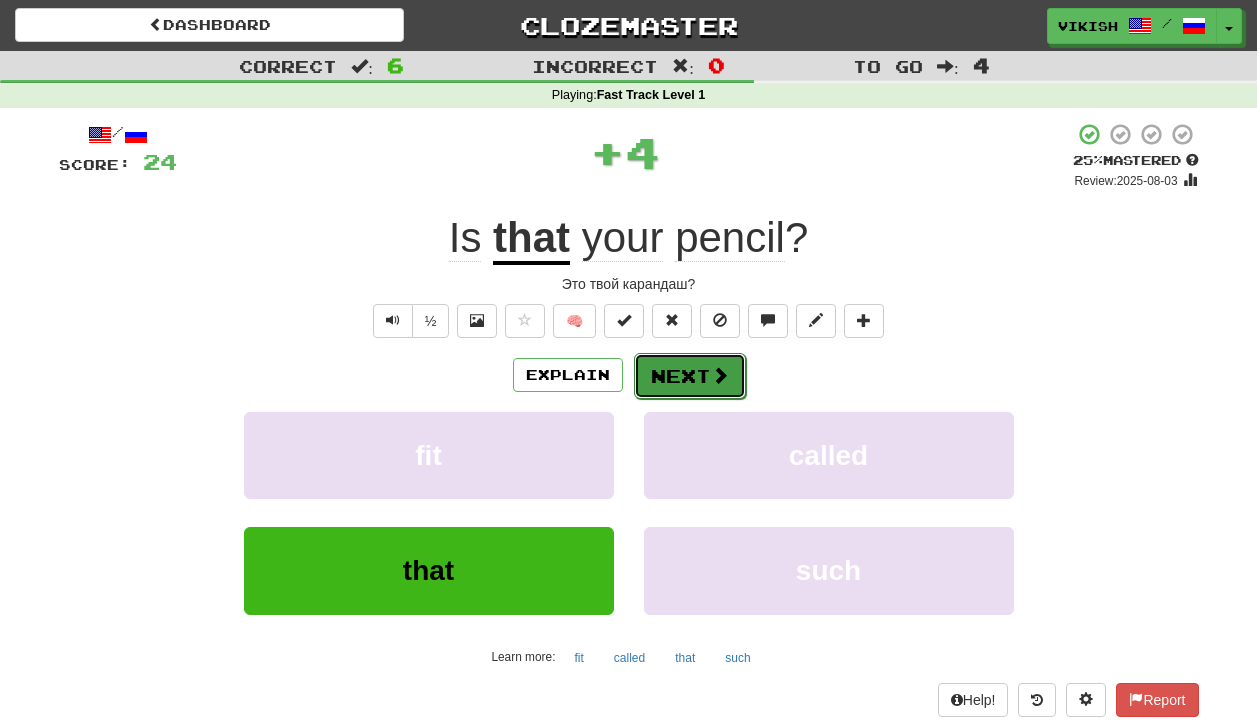 click on "Next" at bounding box center (690, 376) 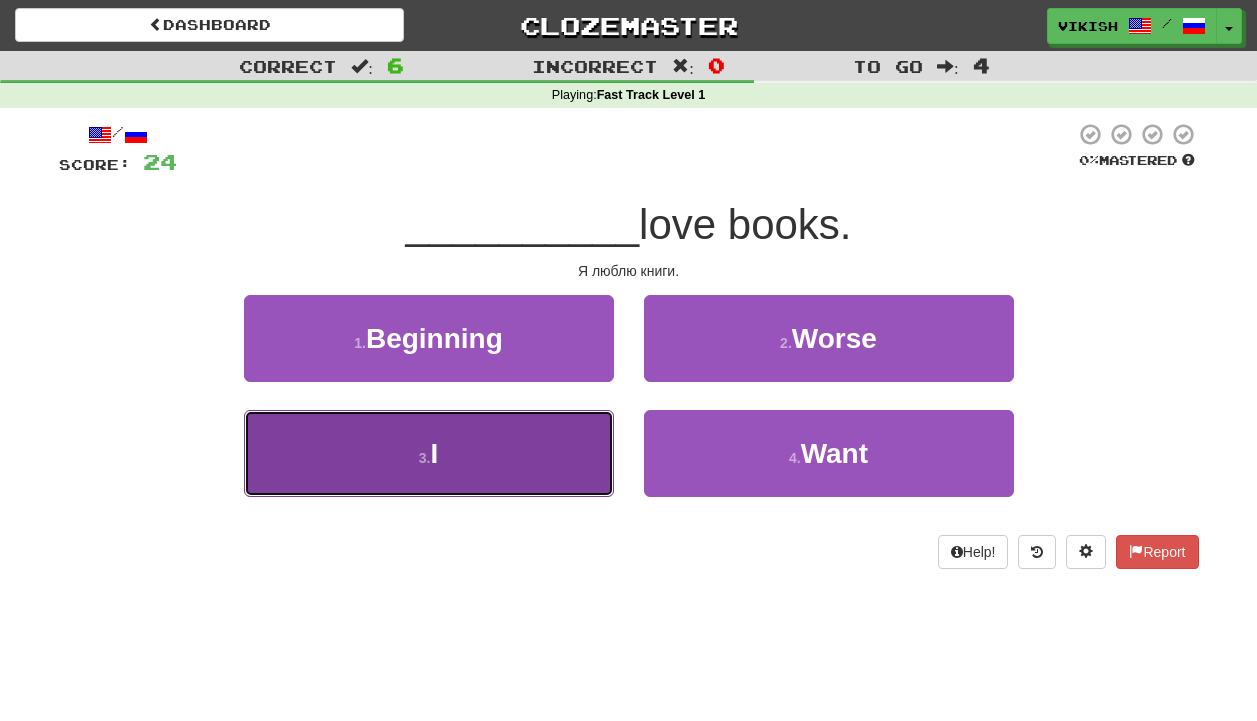 click on "3 .  I" at bounding box center (429, 453) 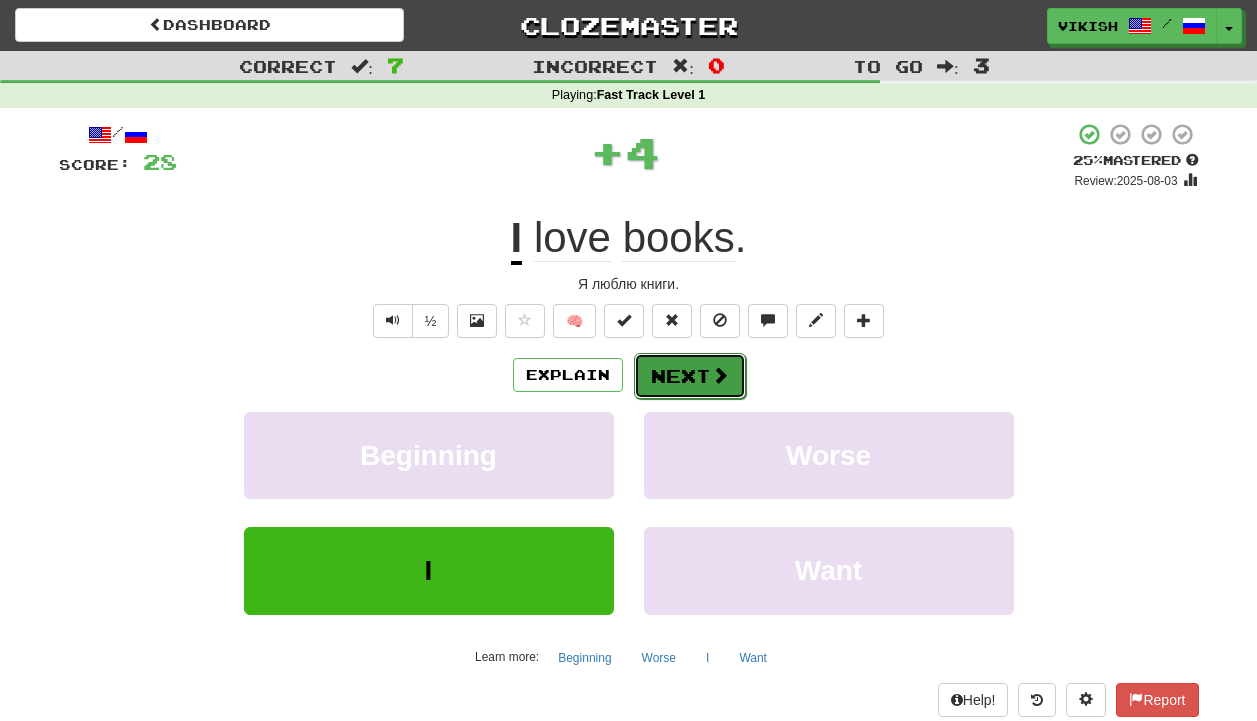 click on "Next" at bounding box center [690, 376] 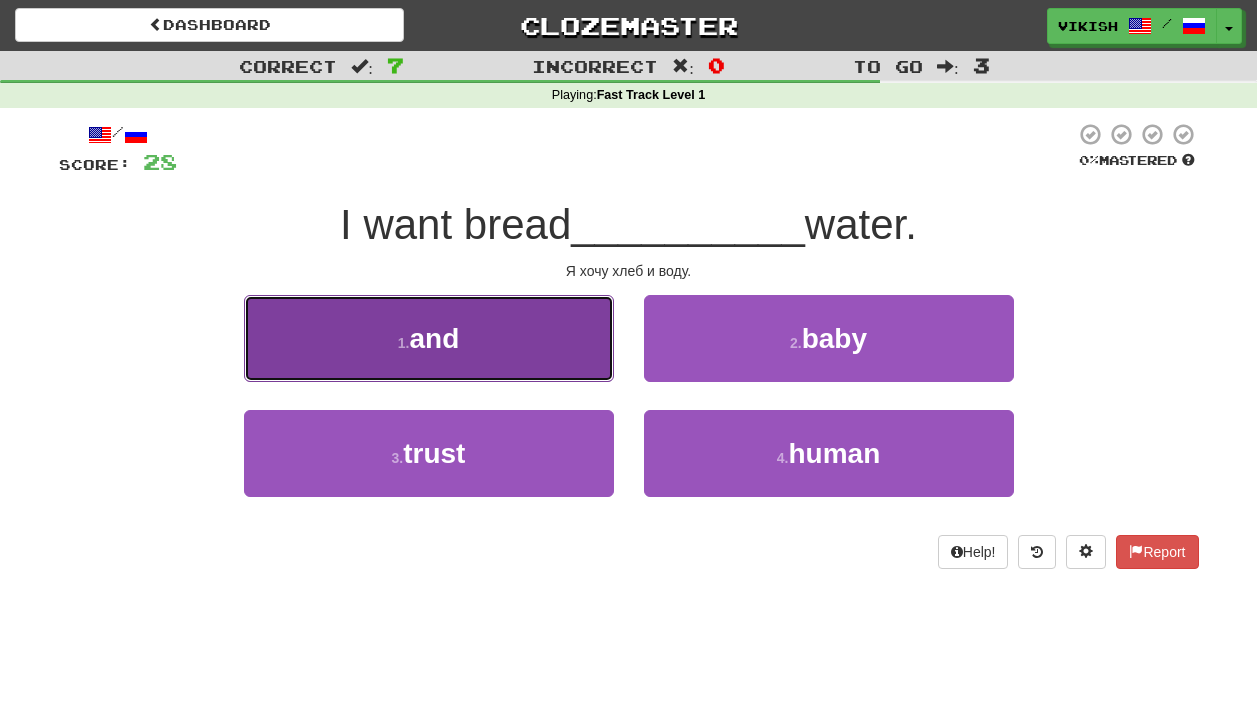 click on "1 .  and" at bounding box center [429, 338] 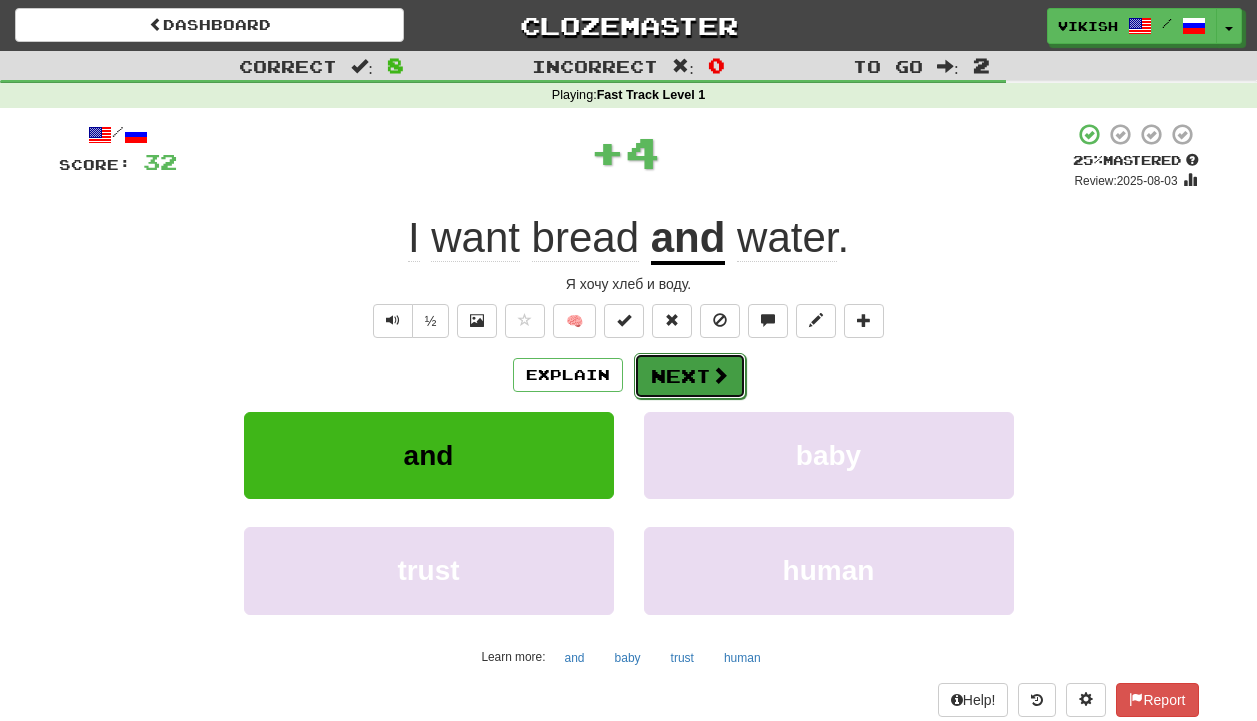 click on "Next" at bounding box center [690, 376] 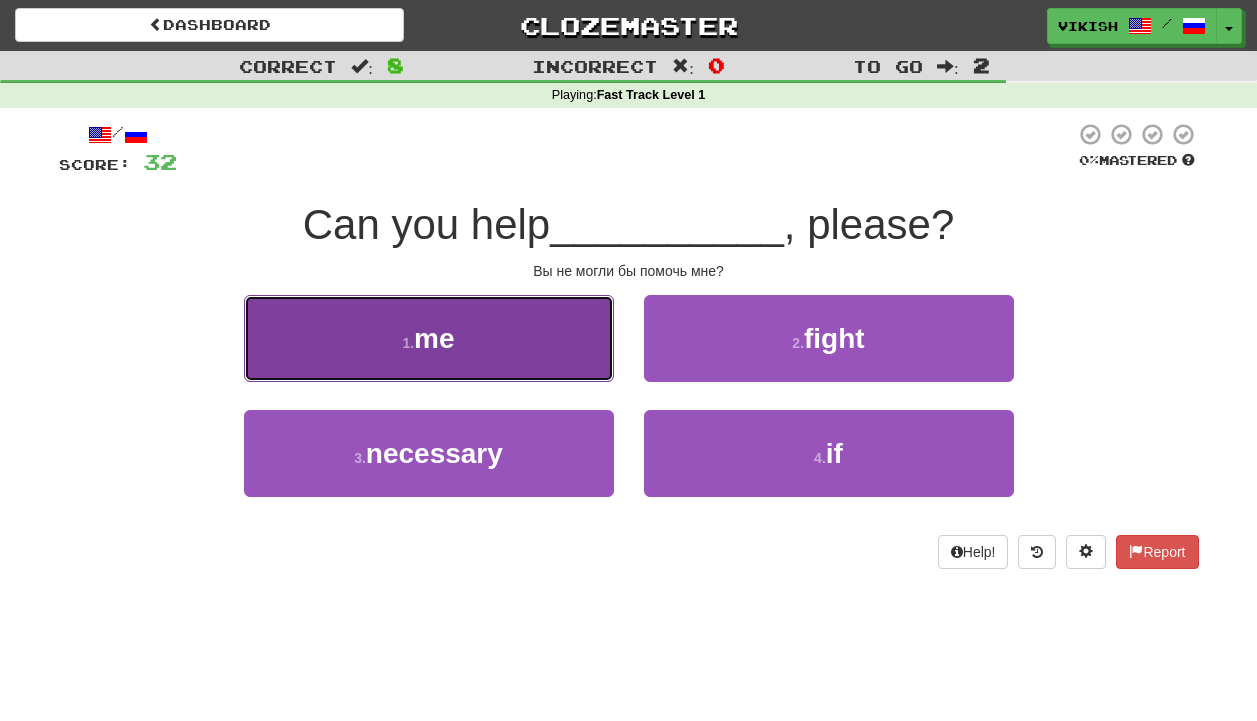 click on "1 .  me" at bounding box center [429, 338] 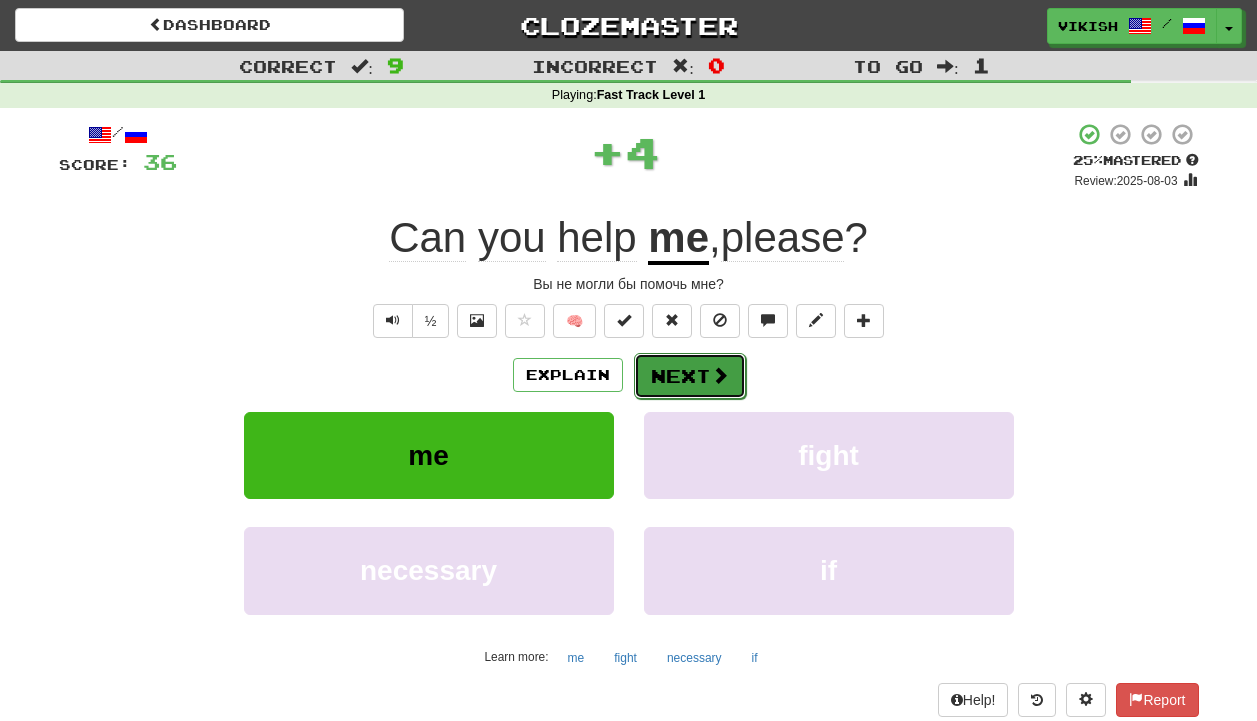 click on "Next" at bounding box center [690, 376] 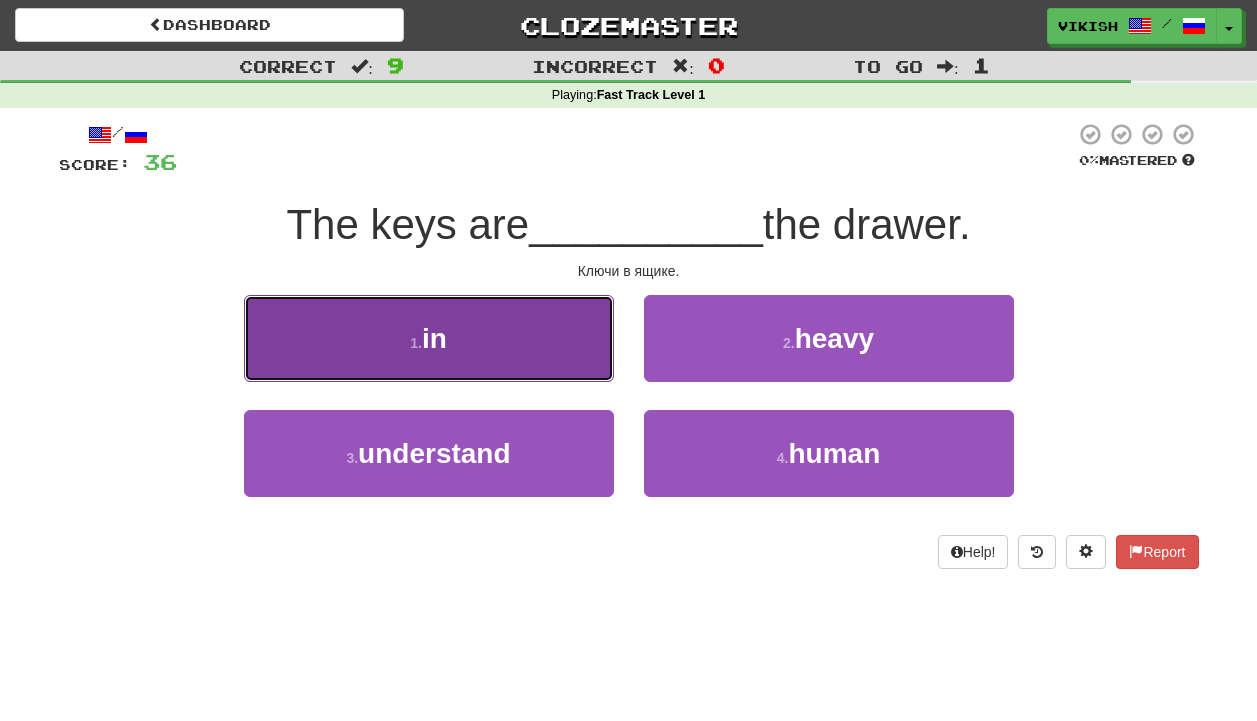 click on "1 .  in" at bounding box center [429, 338] 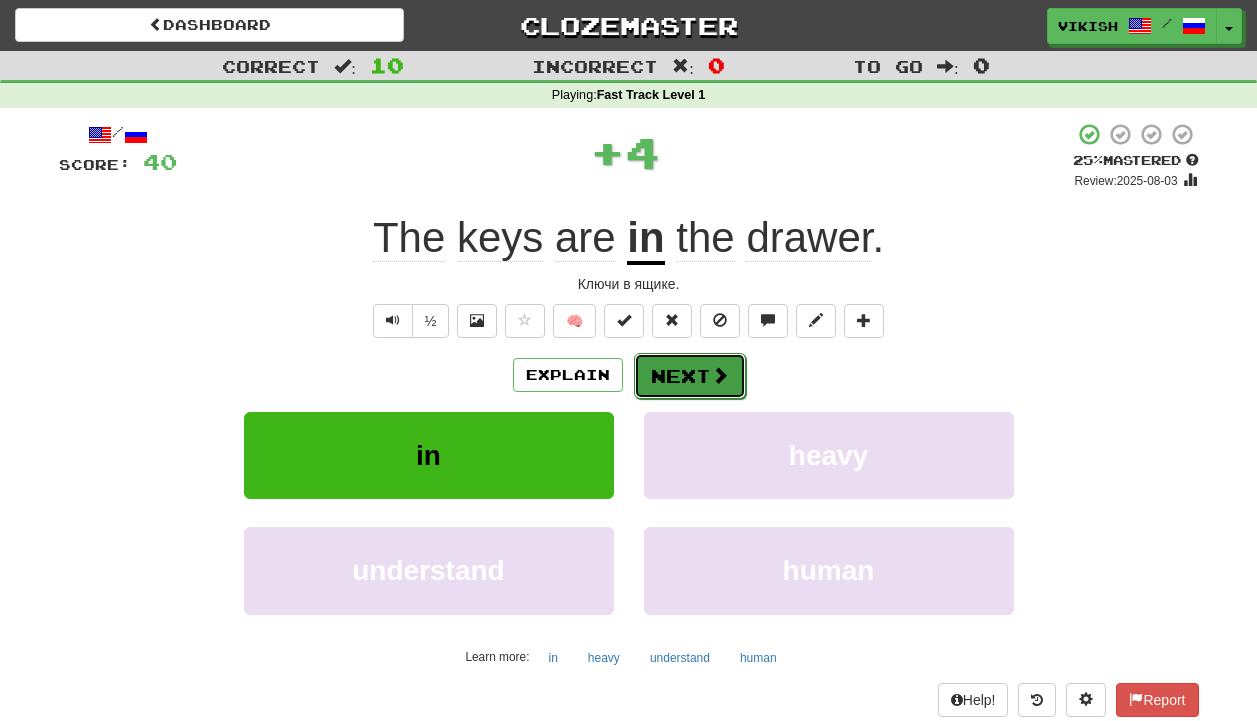 click on "Next" at bounding box center [690, 376] 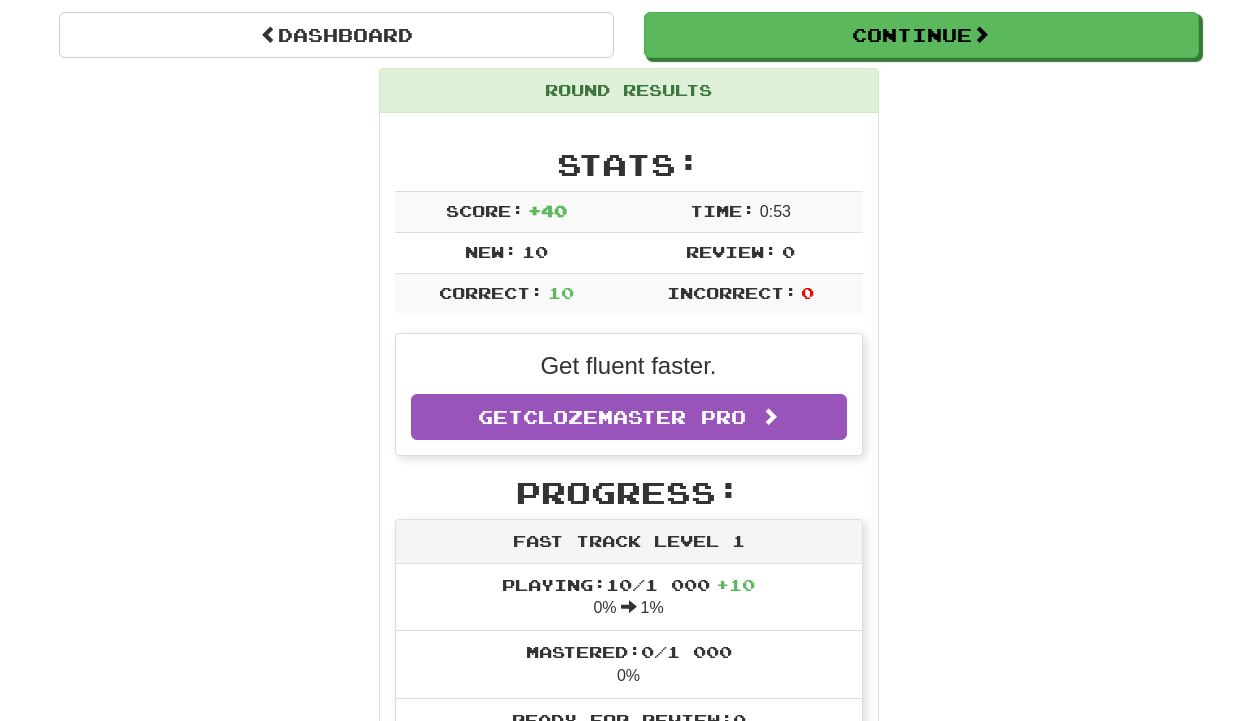 scroll, scrollTop: 0, scrollLeft: 0, axis: both 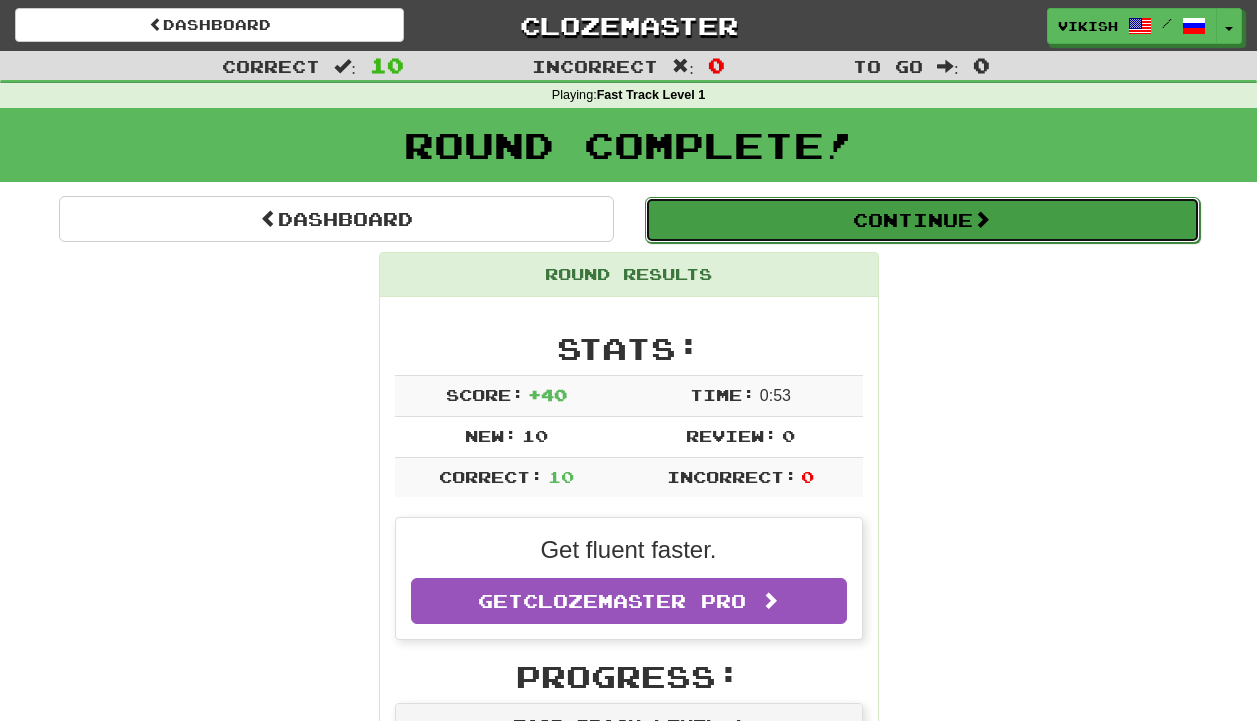 click on "Continue" at bounding box center (922, 220) 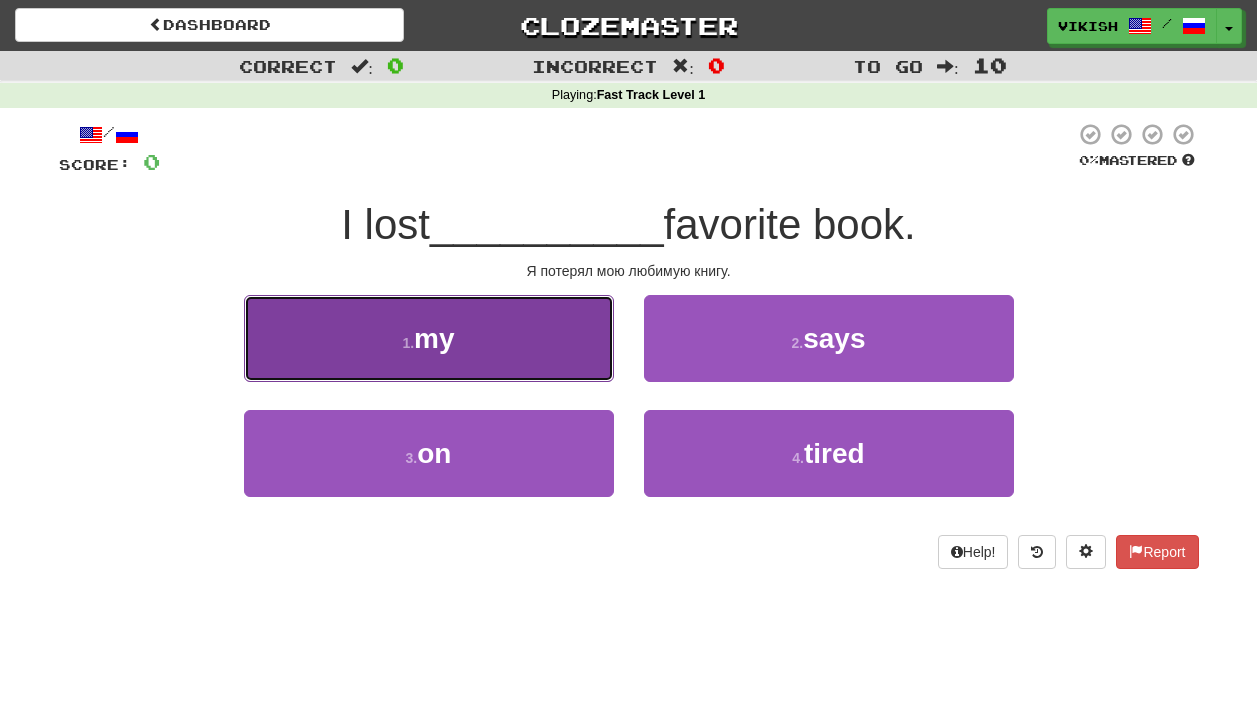 click on "1 .  my" at bounding box center (429, 338) 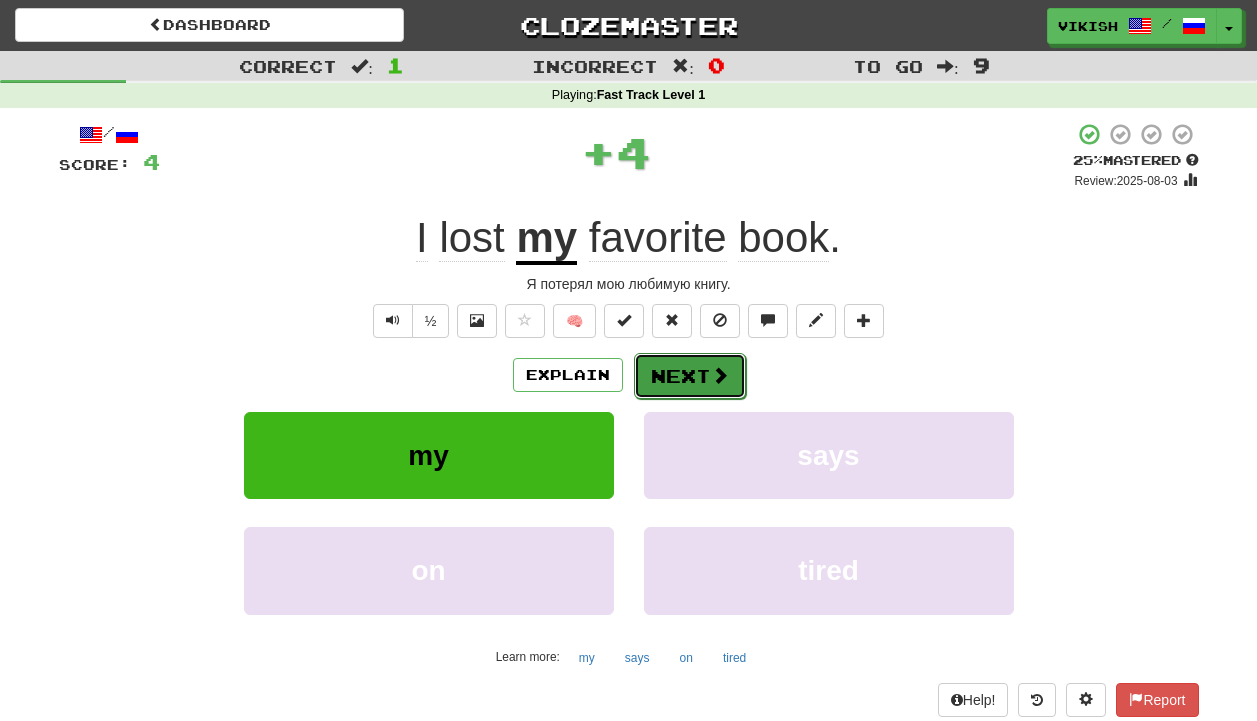 click on "Next" at bounding box center (690, 376) 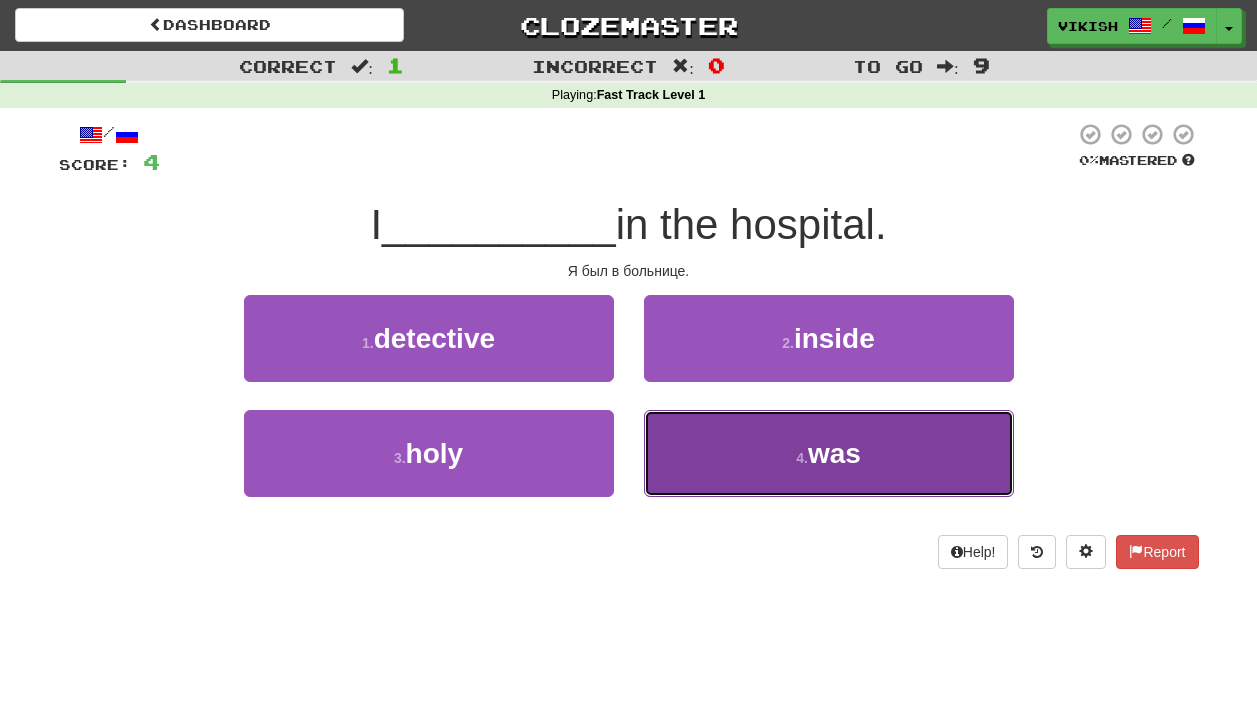 click on "4 .  was" at bounding box center [829, 453] 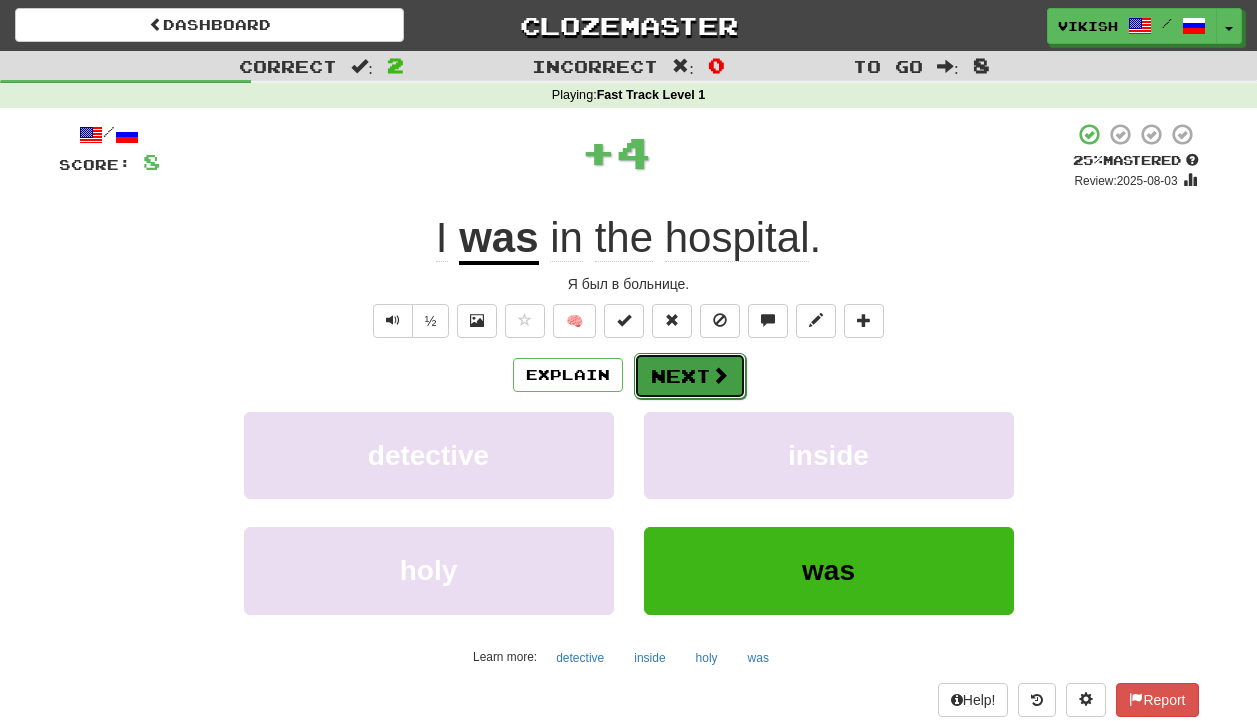 click on "Next" at bounding box center (690, 376) 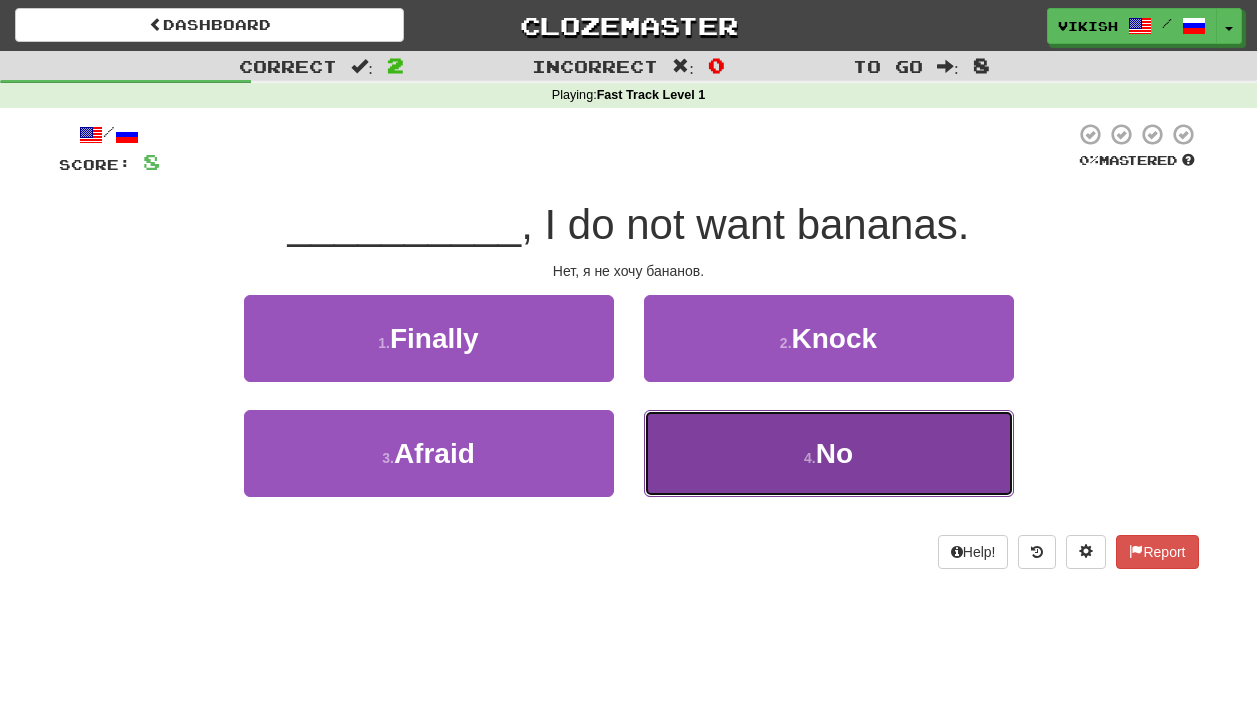 click on "4 .  No" at bounding box center (829, 453) 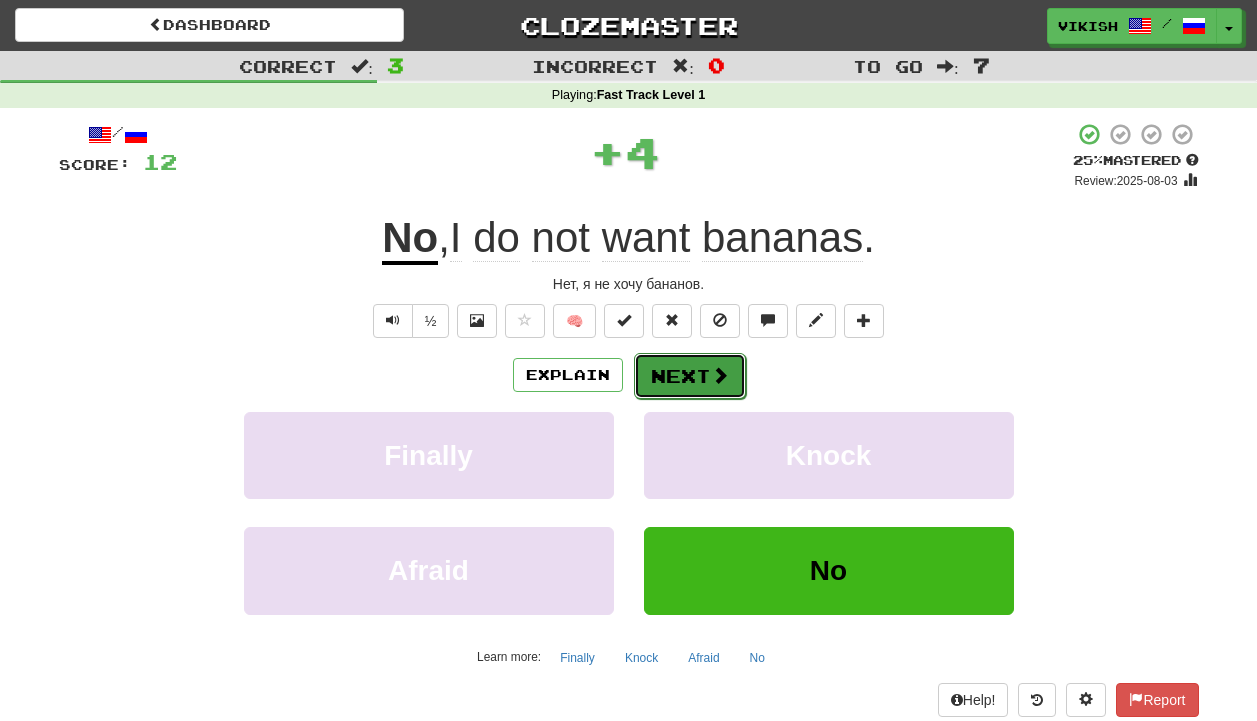 click on "Next" at bounding box center [690, 376] 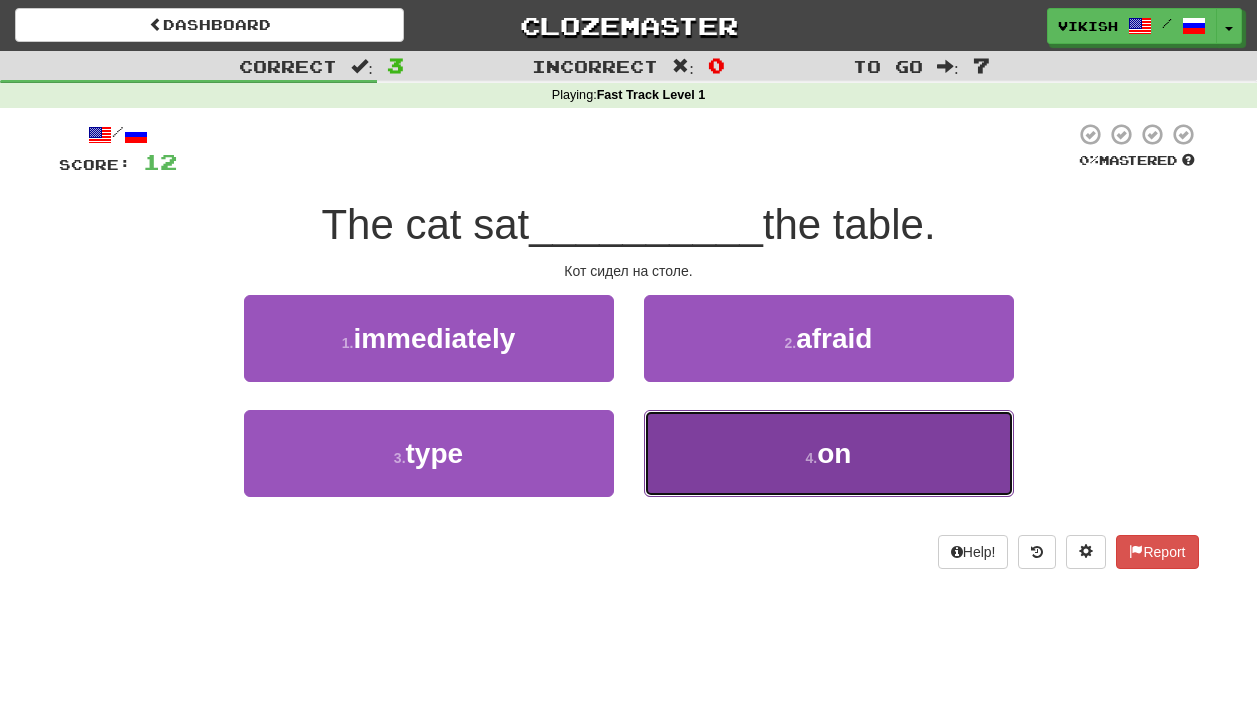 click on "4 .  on" at bounding box center [829, 453] 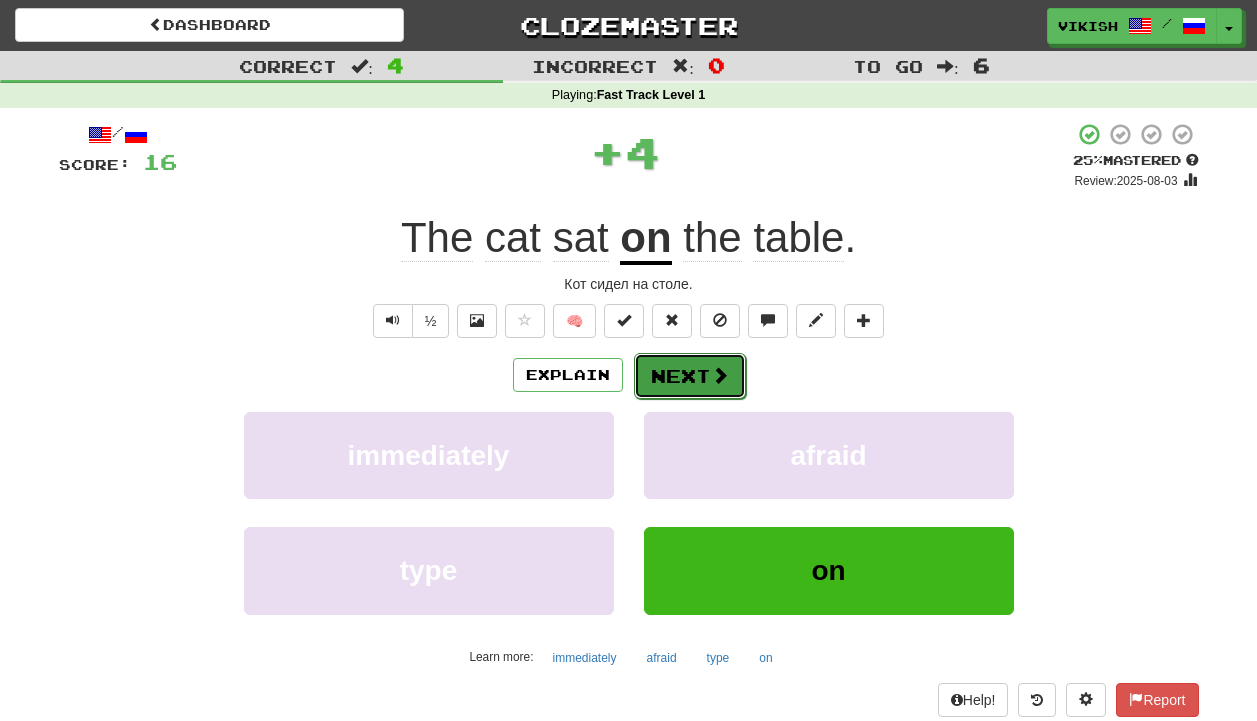 click on "Next" at bounding box center [690, 376] 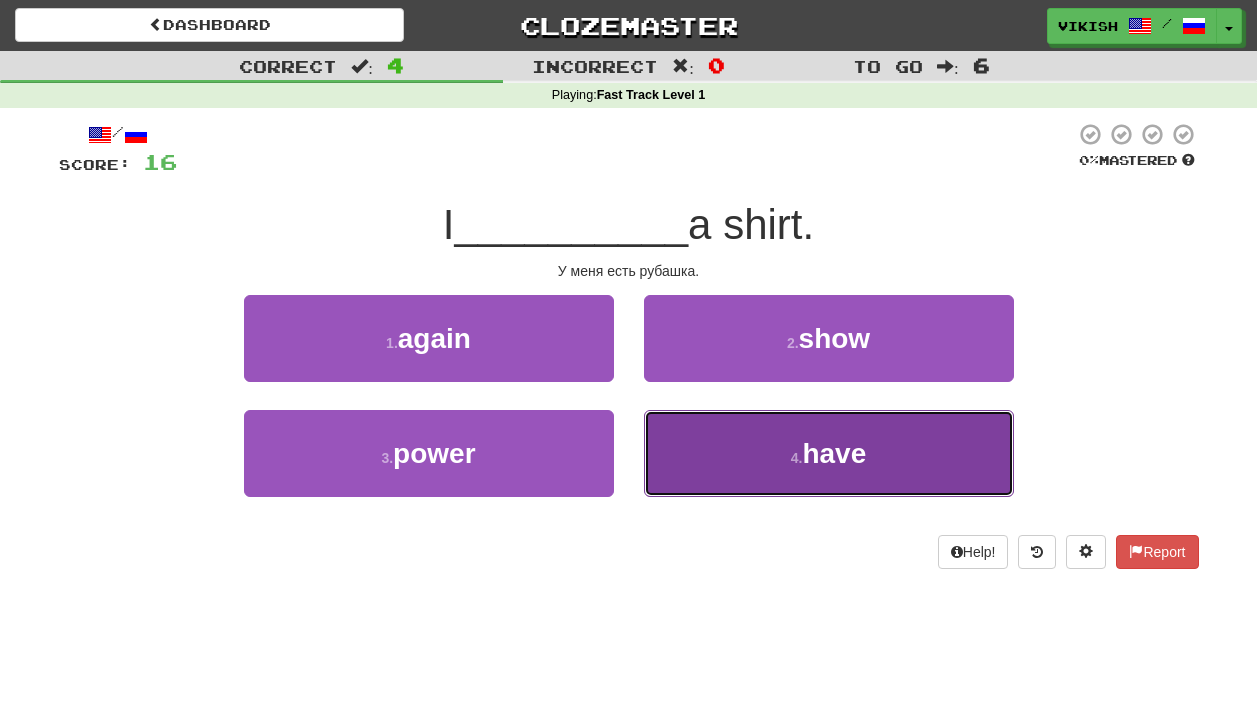 click on "have" at bounding box center [834, 453] 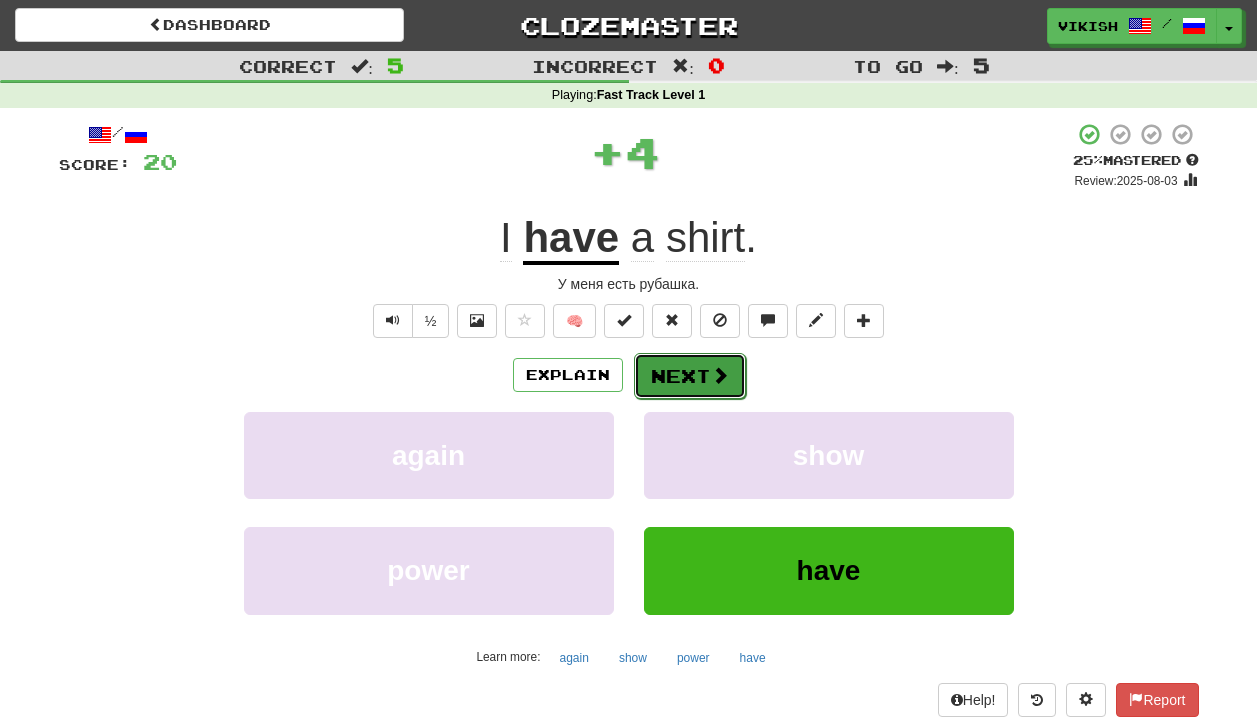 click on "Next" at bounding box center (690, 376) 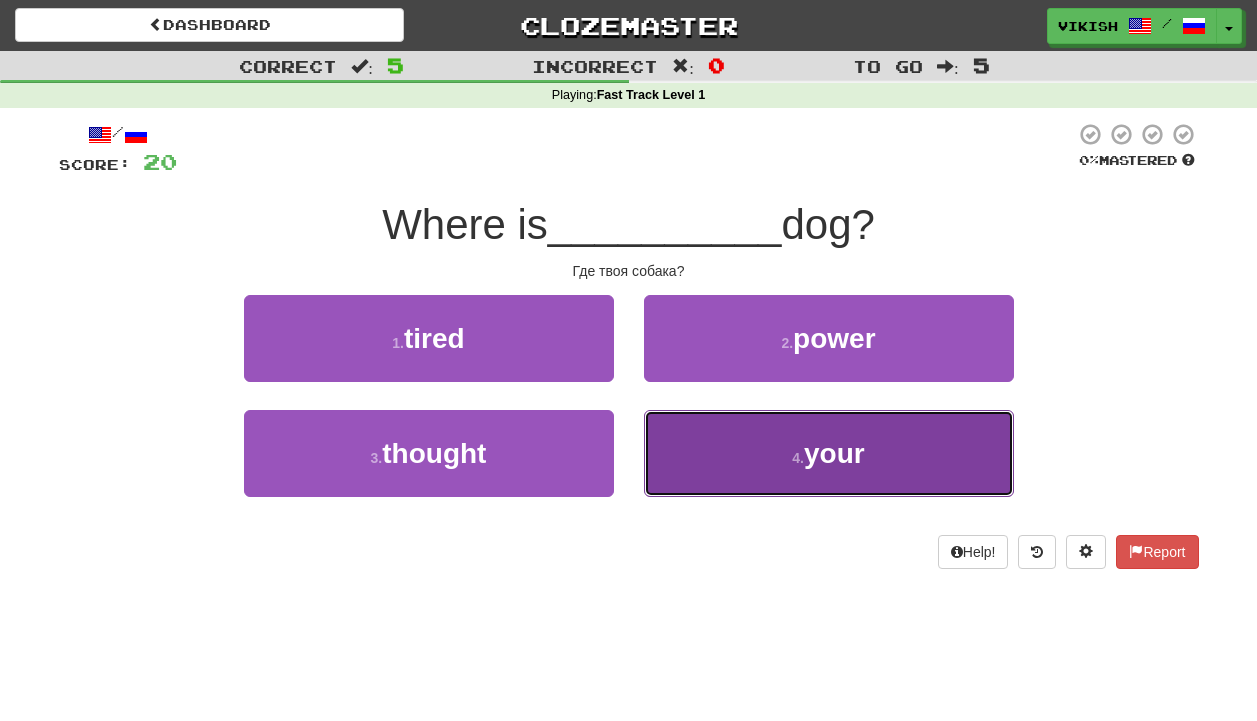 click on "4 .  your" at bounding box center (829, 453) 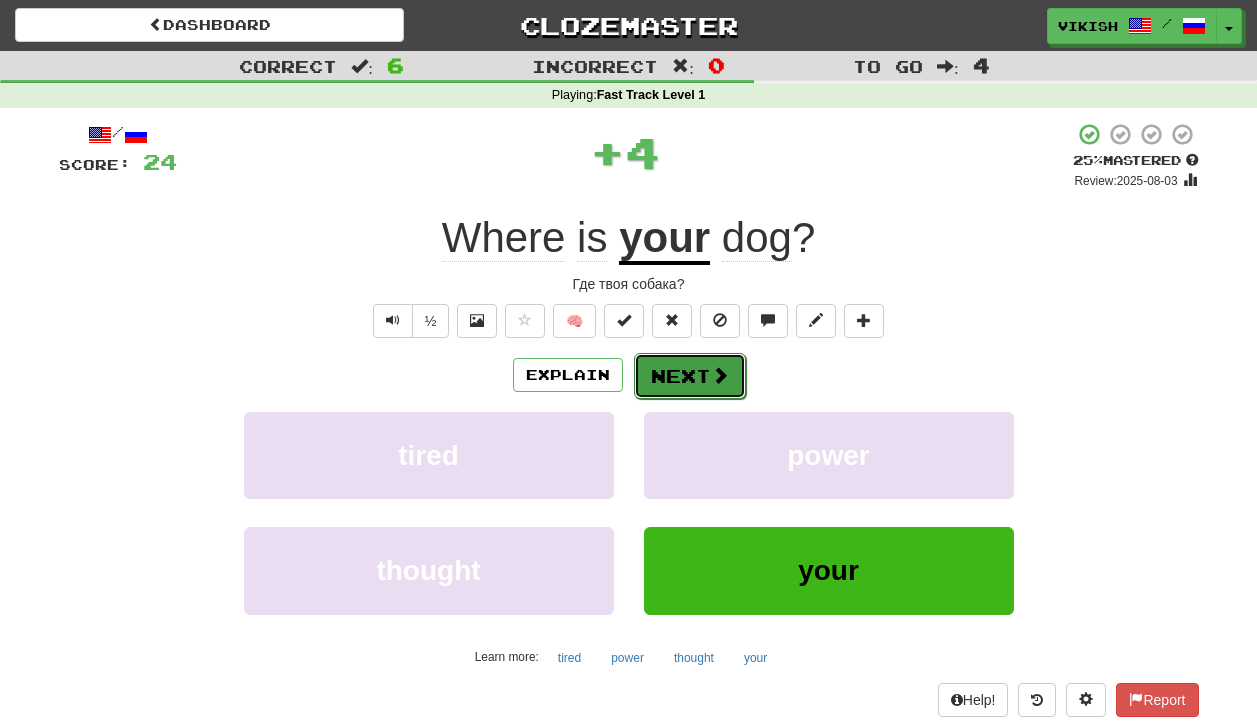 click on "Next" at bounding box center [690, 376] 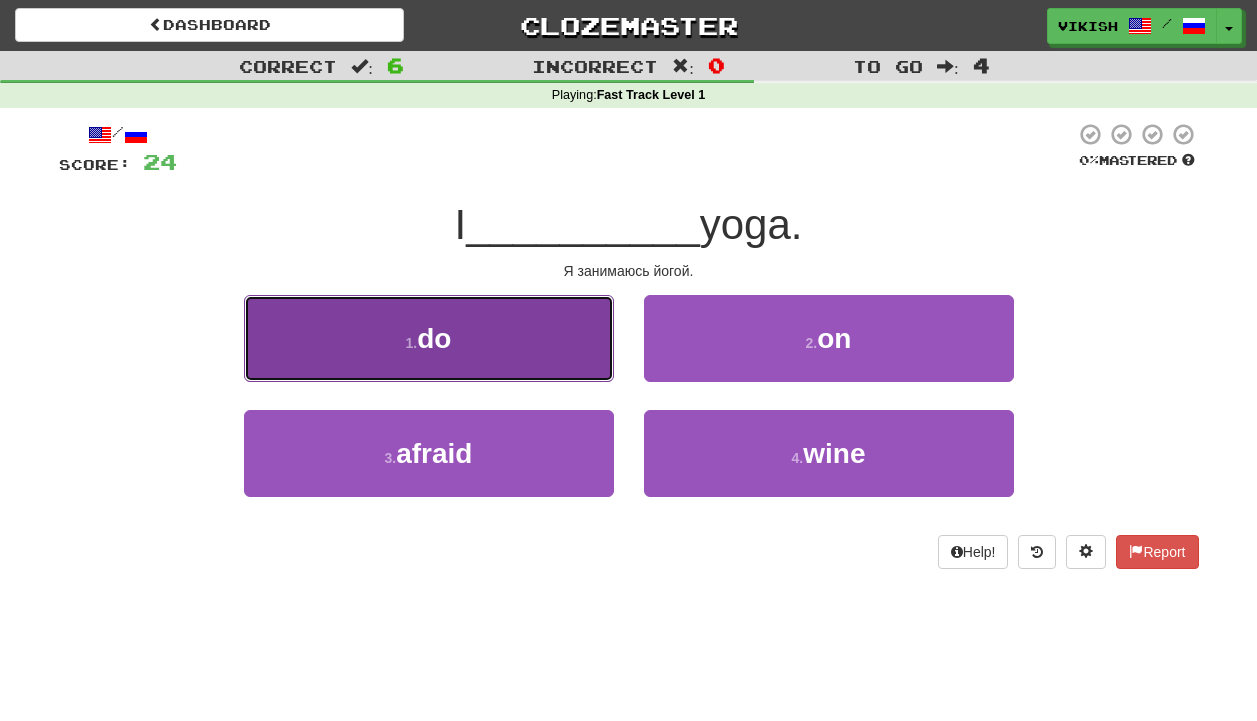 click on "1 .  do" at bounding box center [429, 338] 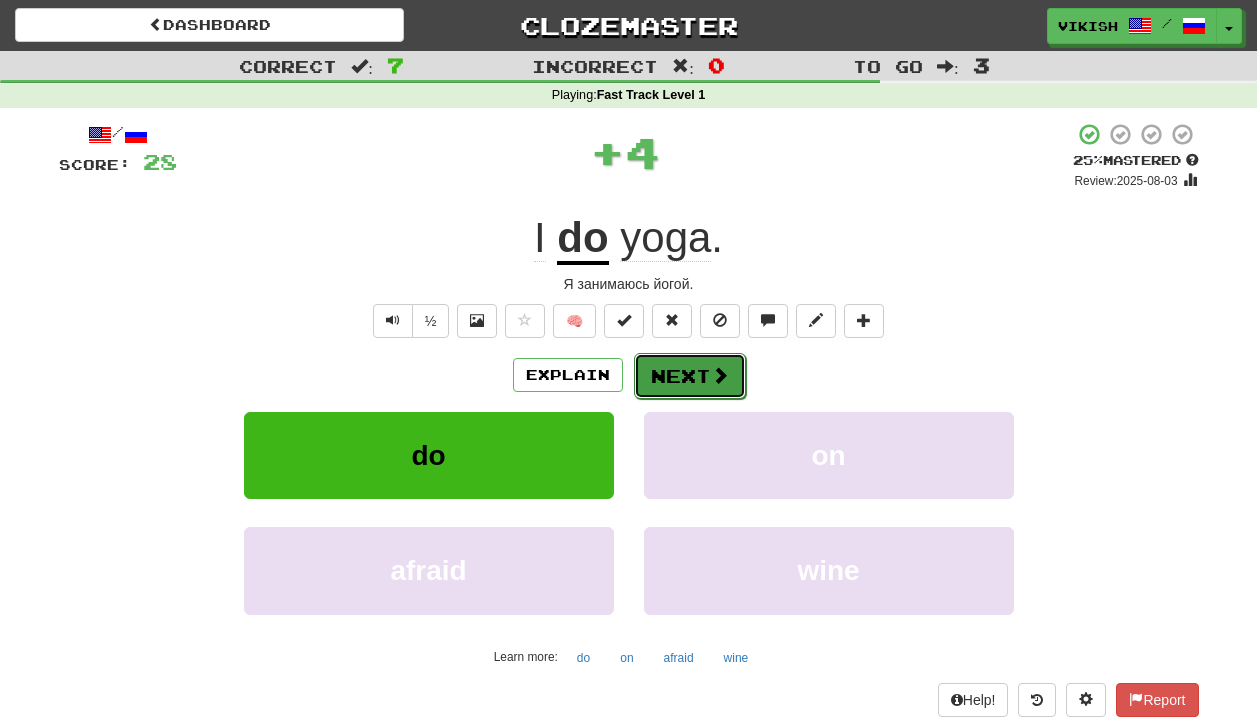 click on "Next" at bounding box center [690, 376] 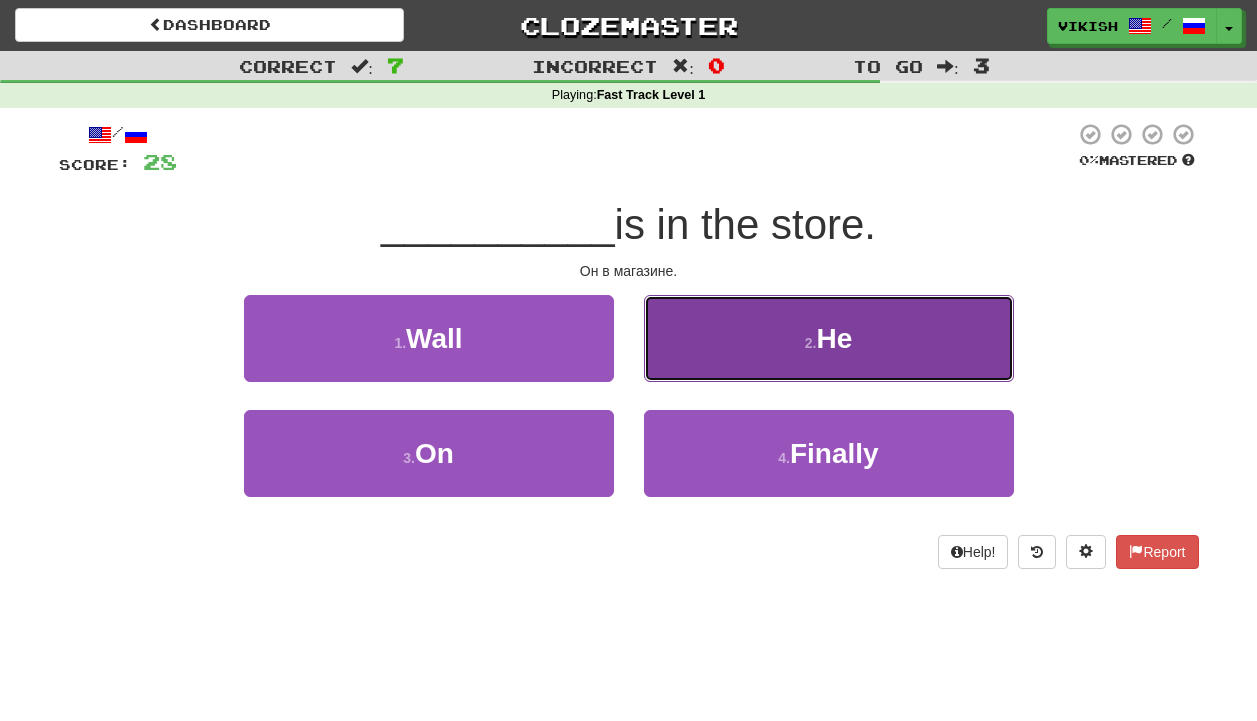 click on "2 .  He" at bounding box center (829, 338) 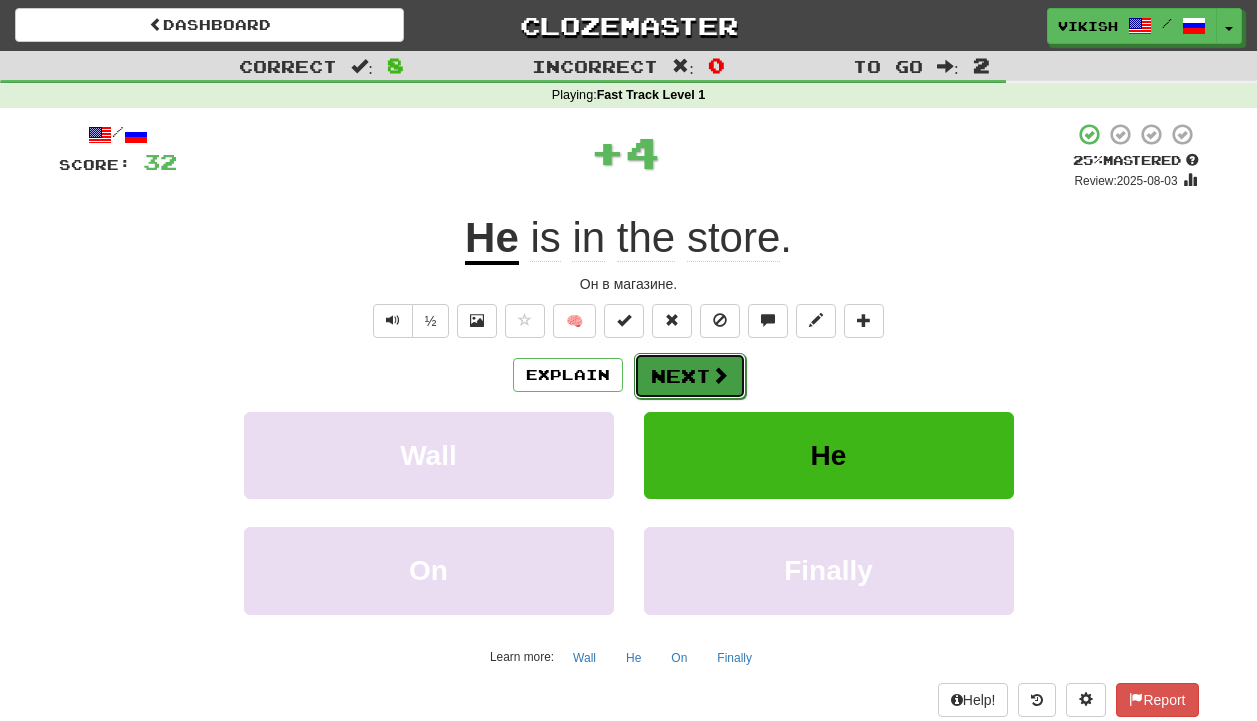 click on "Next" at bounding box center [690, 376] 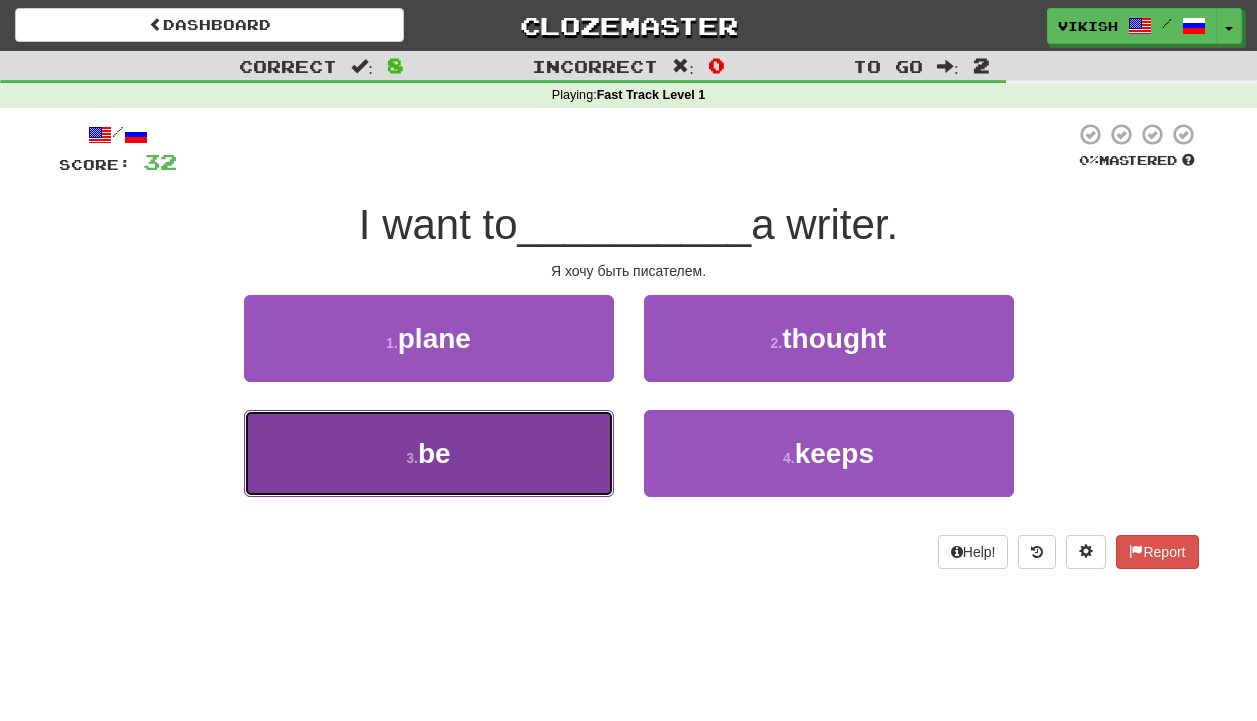 click on "3 .  be" at bounding box center (429, 453) 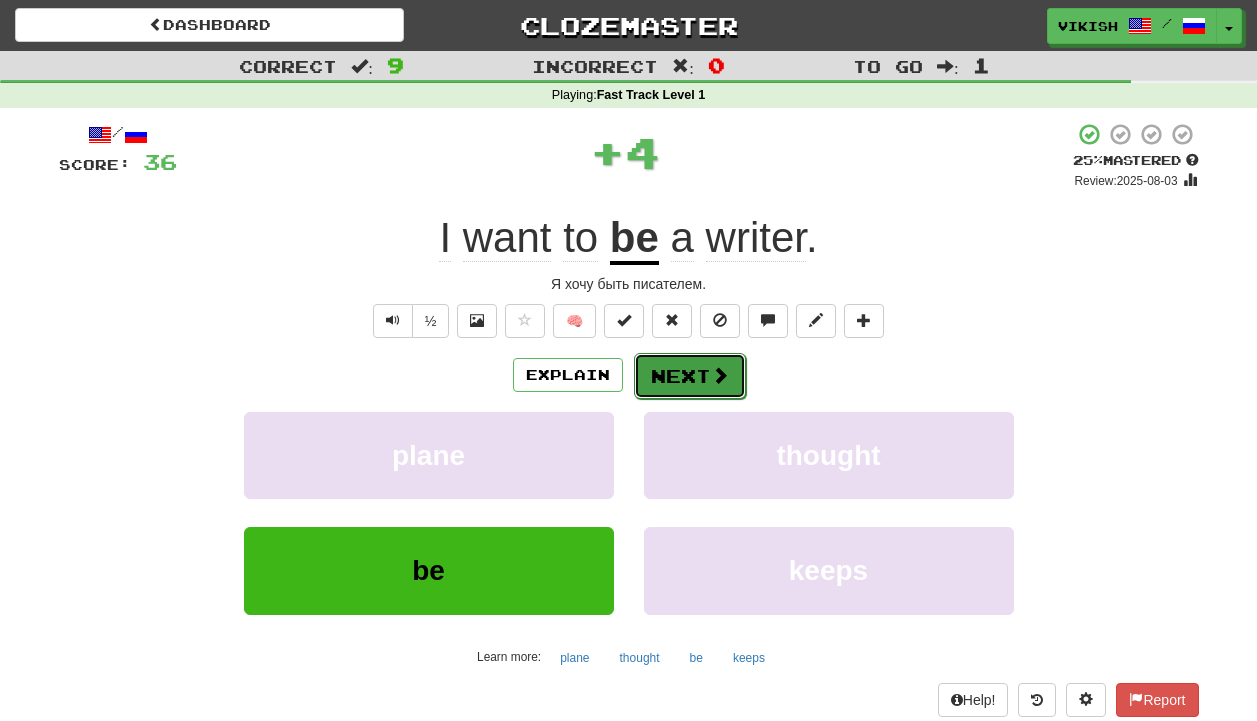 click on "Next" at bounding box center [690, 376] 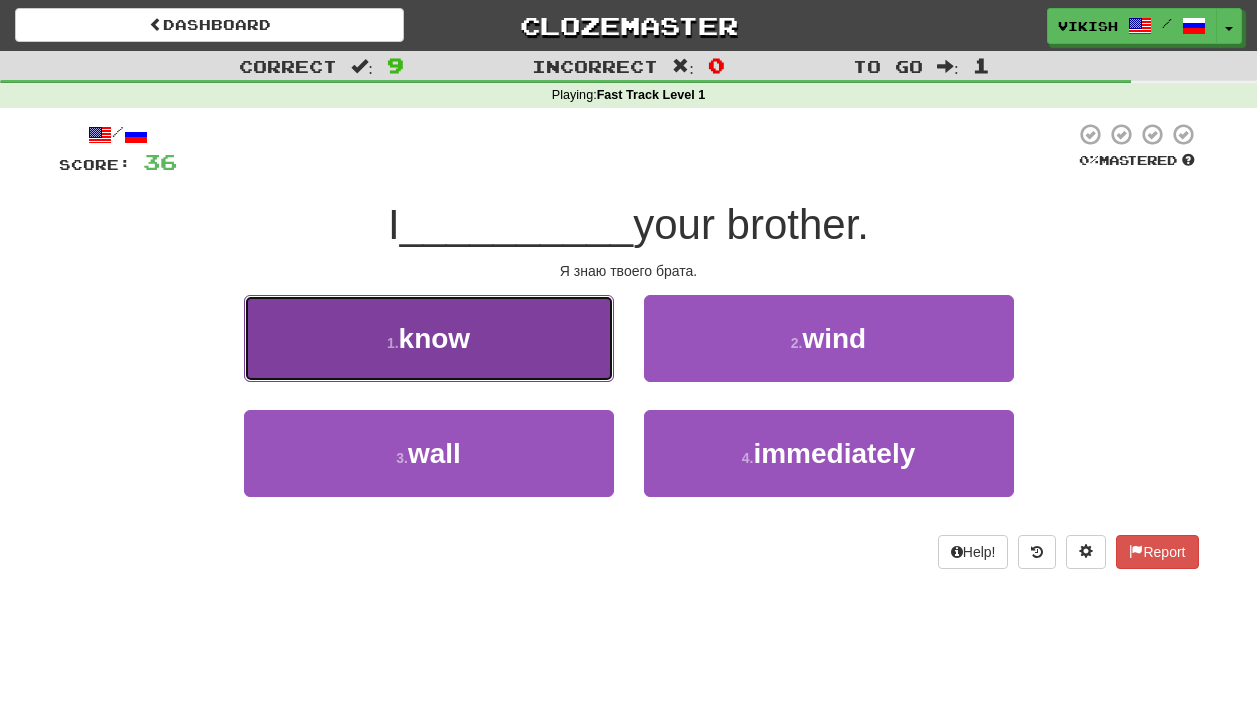 click on "1 .  know" at bounding box center [429, 338] 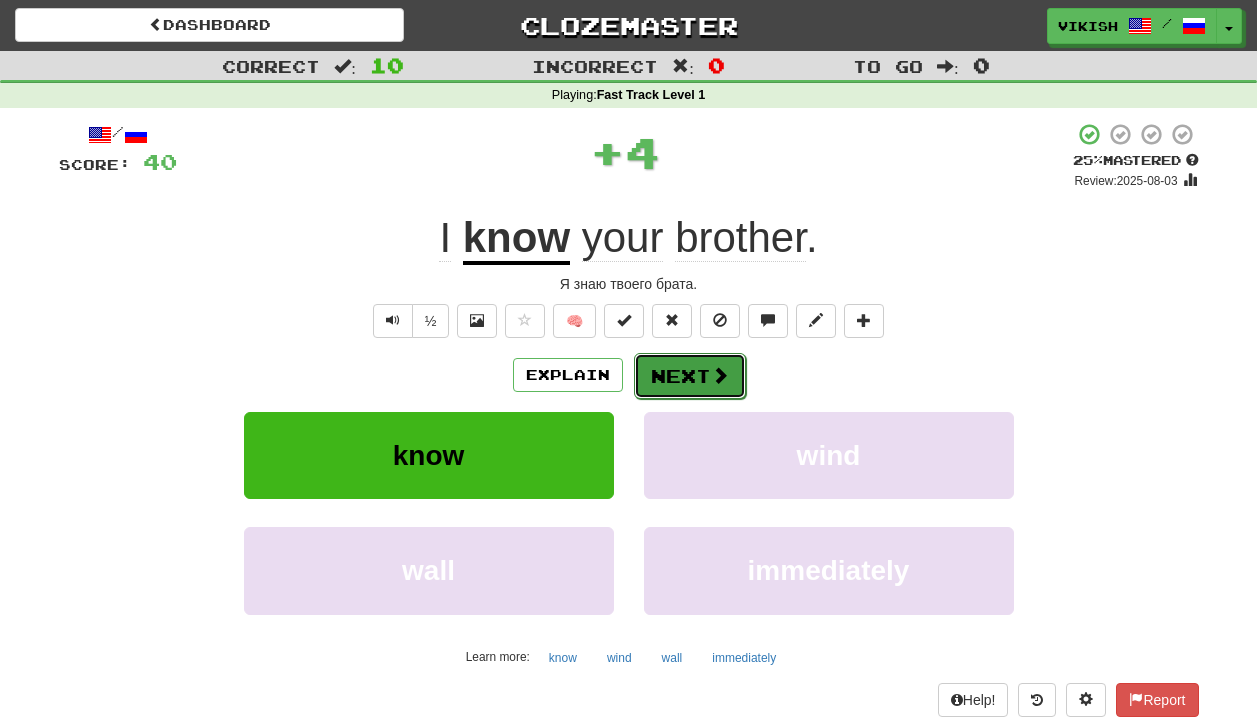 click on "Next" at bounding box center (690, 376) 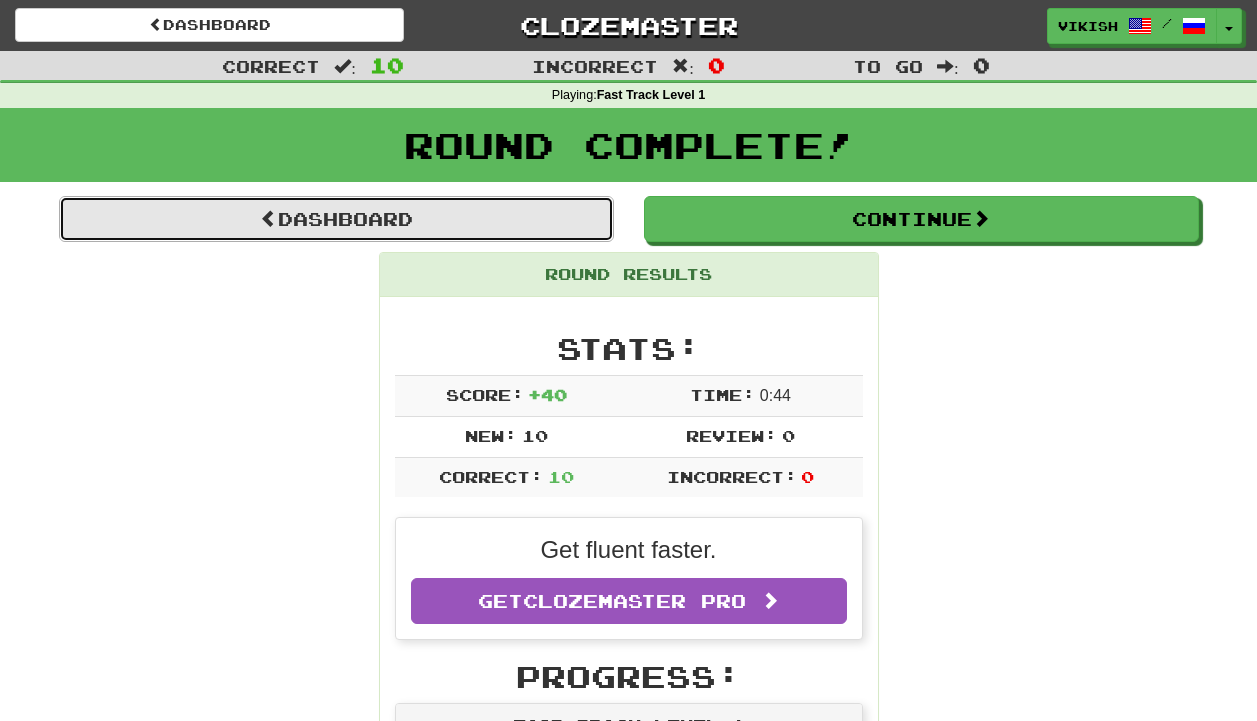 click on "Dashboard" at bounding box center [336, 219] 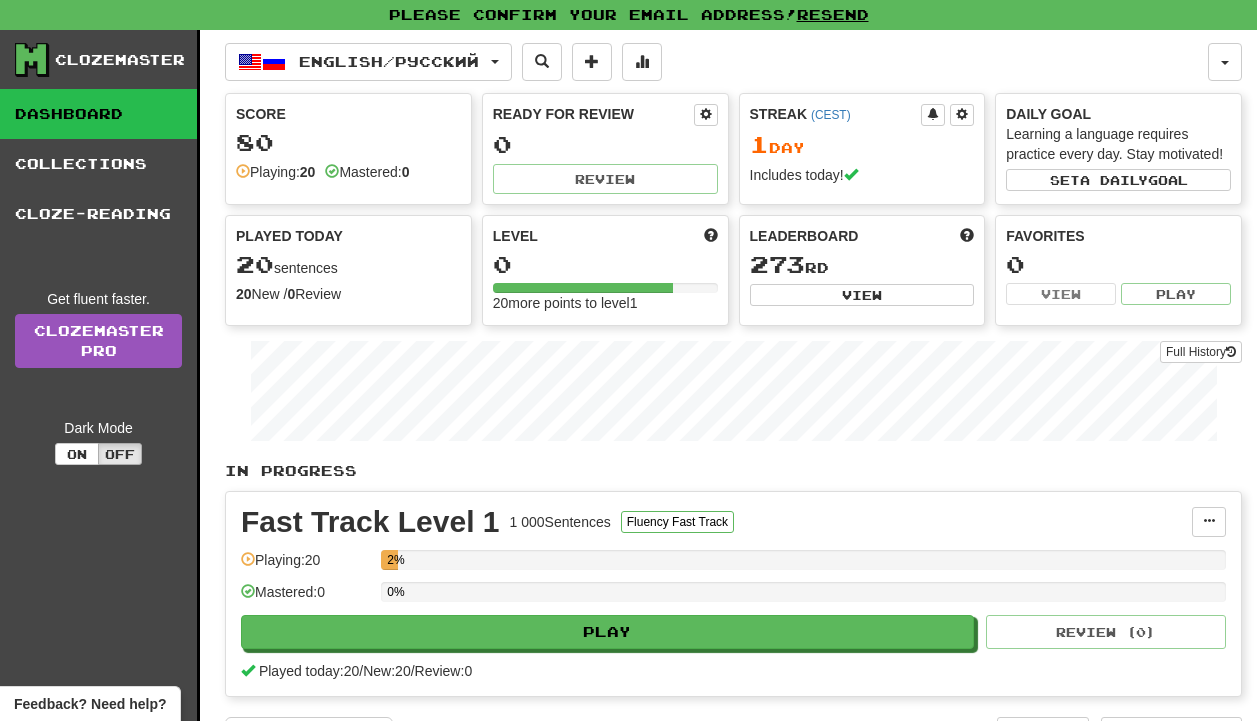 scroll, scrollTop: 0, scrollLeft: 0, axis: both 